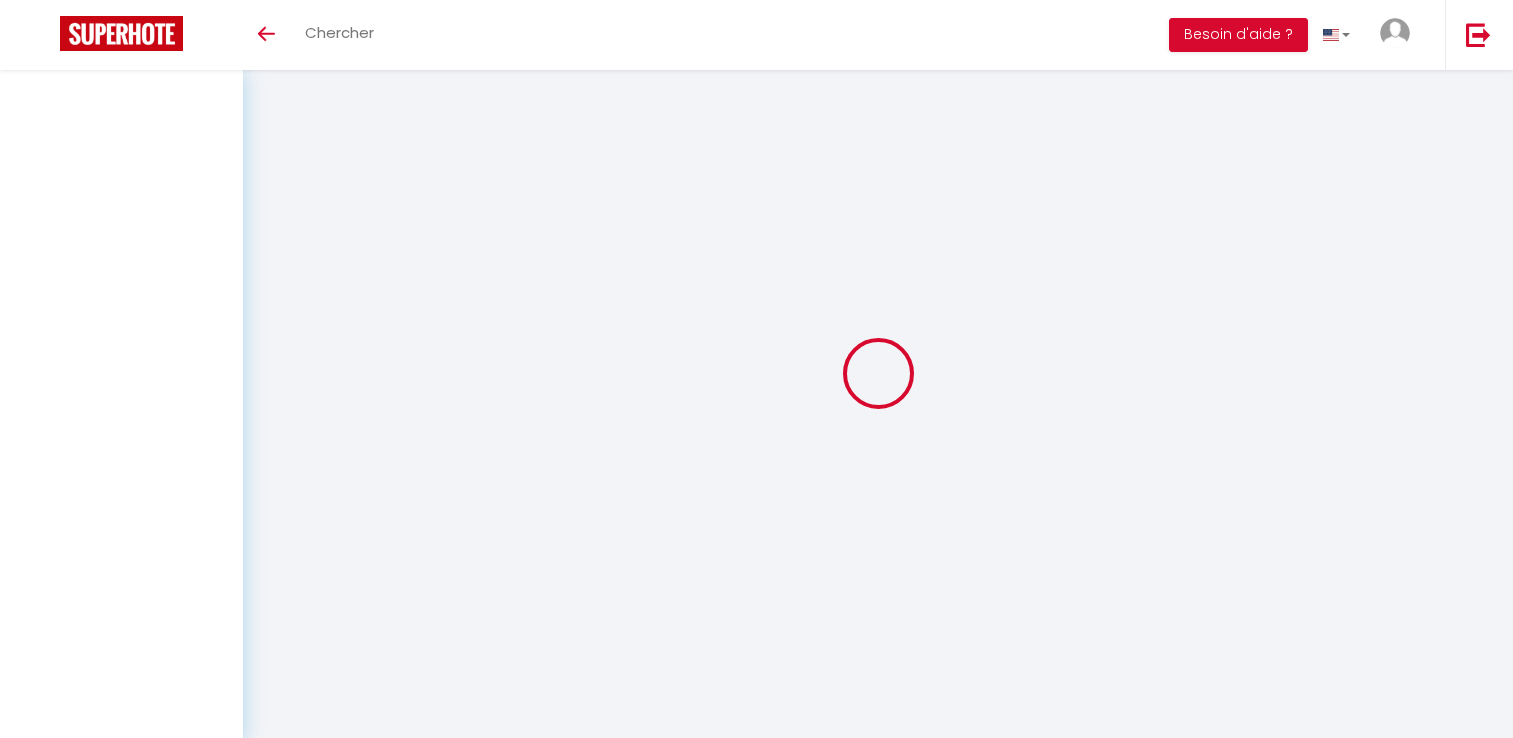 scroll, scrollTop: 0, scrollLeft: 0, axis: both 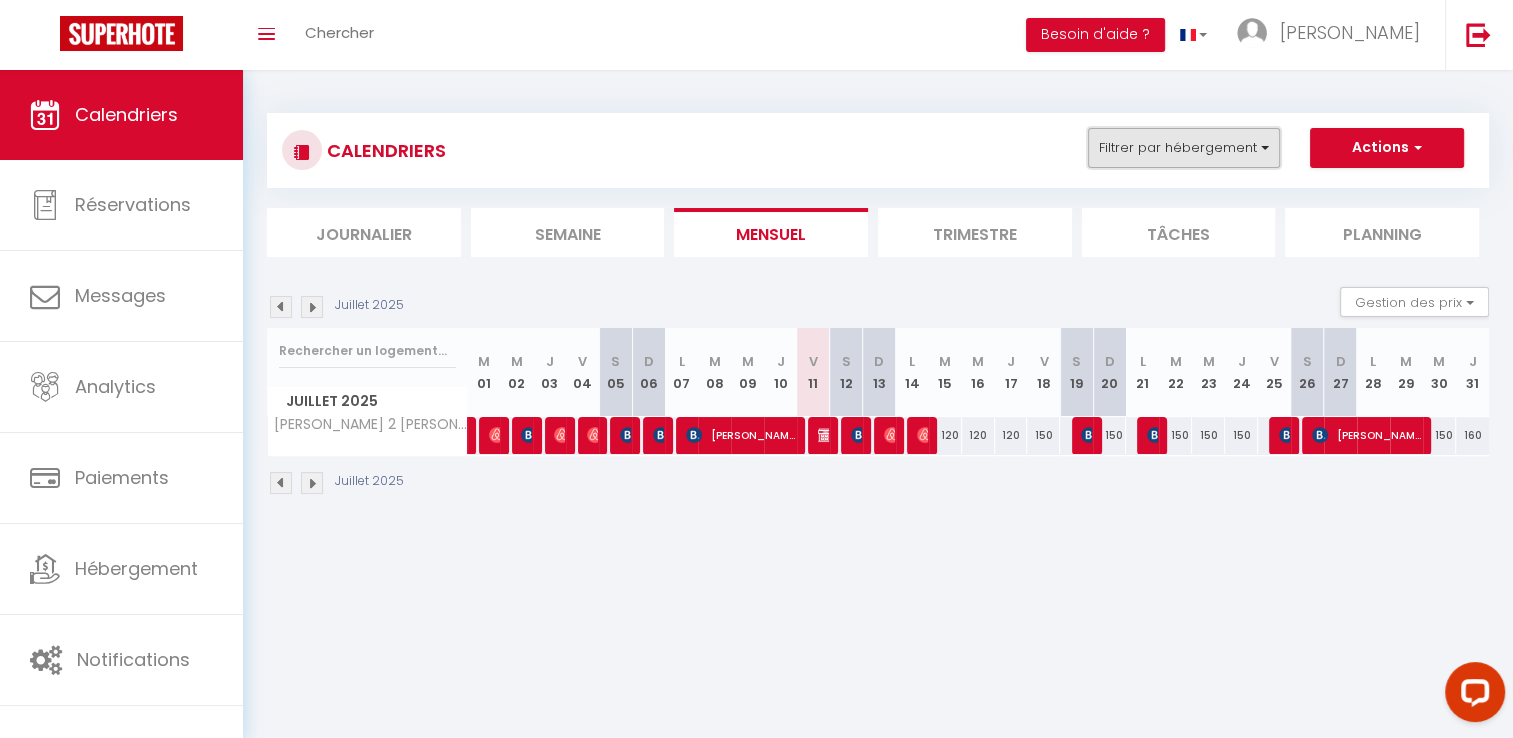 click on "Filtrer par hébergement" at bounding box center (1184, 148) 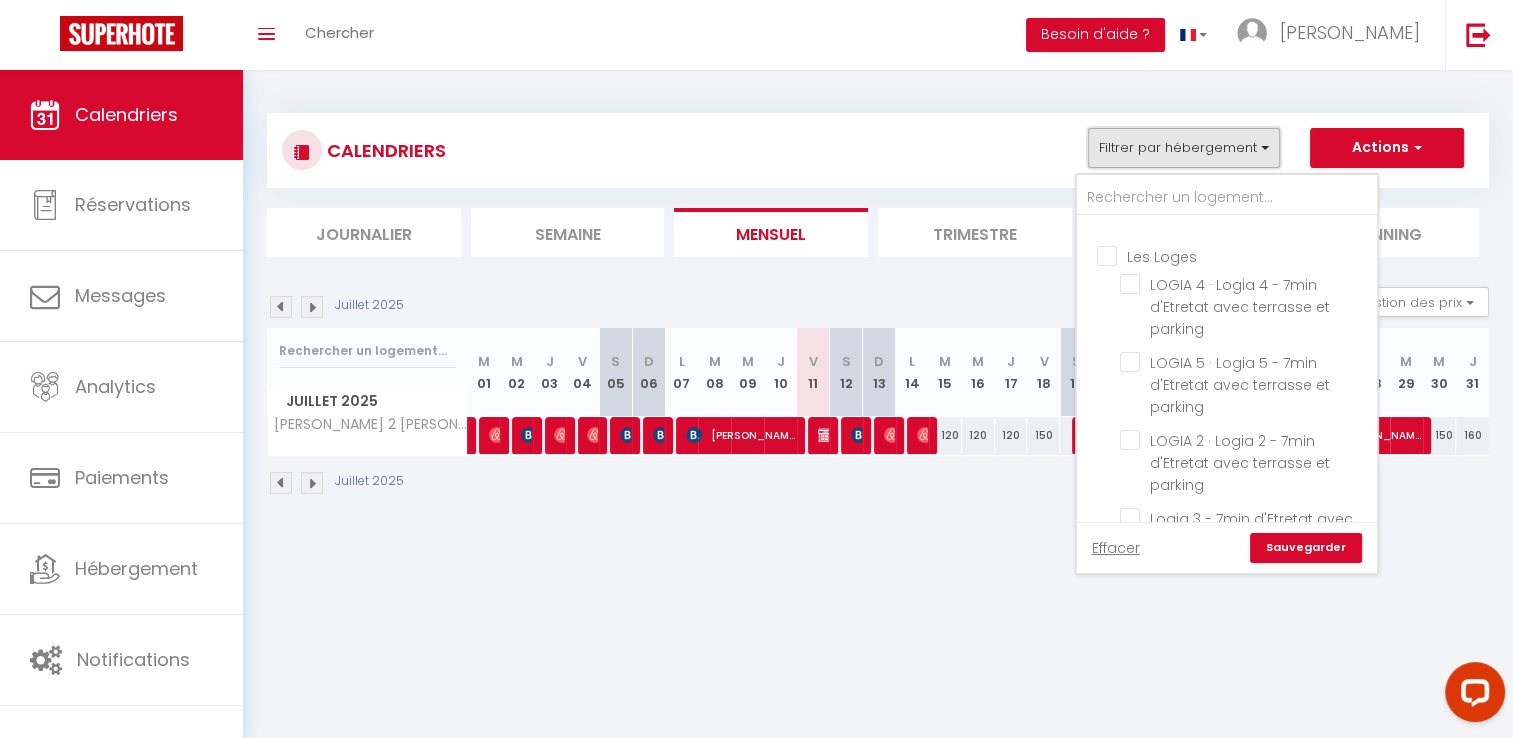 scroll, scrollTop: 200, scrollLeft: 0, axis: vertical 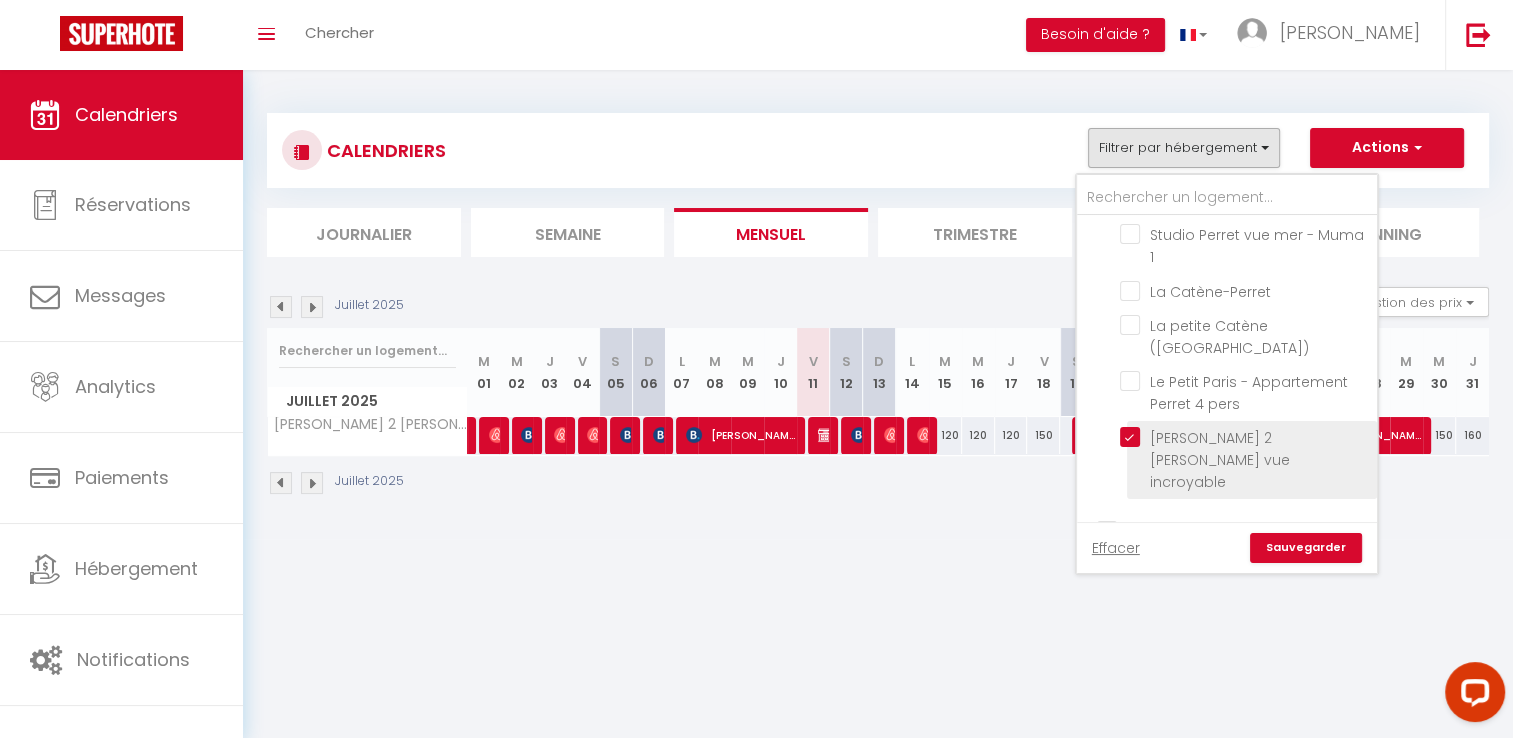 click on "[PERSON_NAME] 2 Perret vue incroyable" at bounding box center [1245, 437] 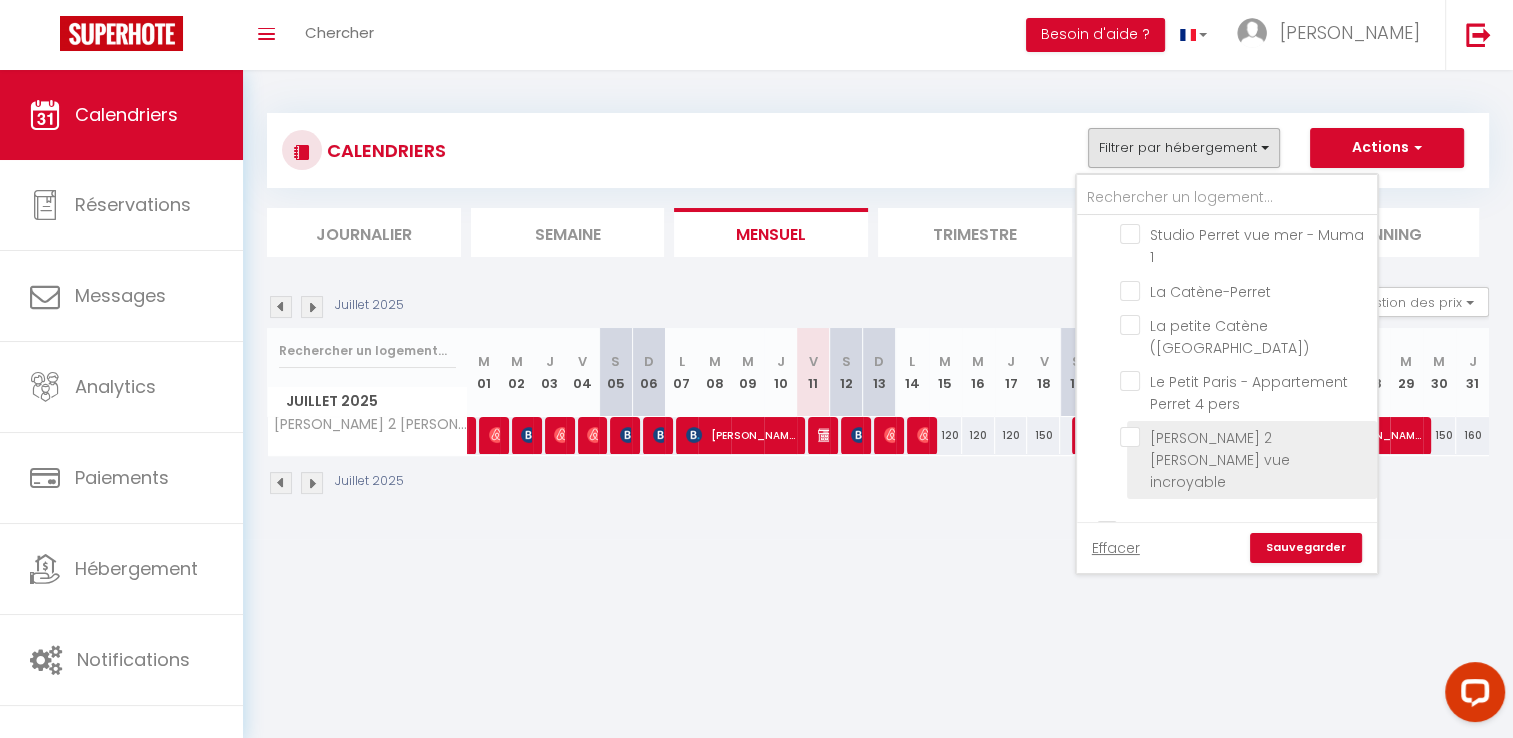 checkbox on "false" 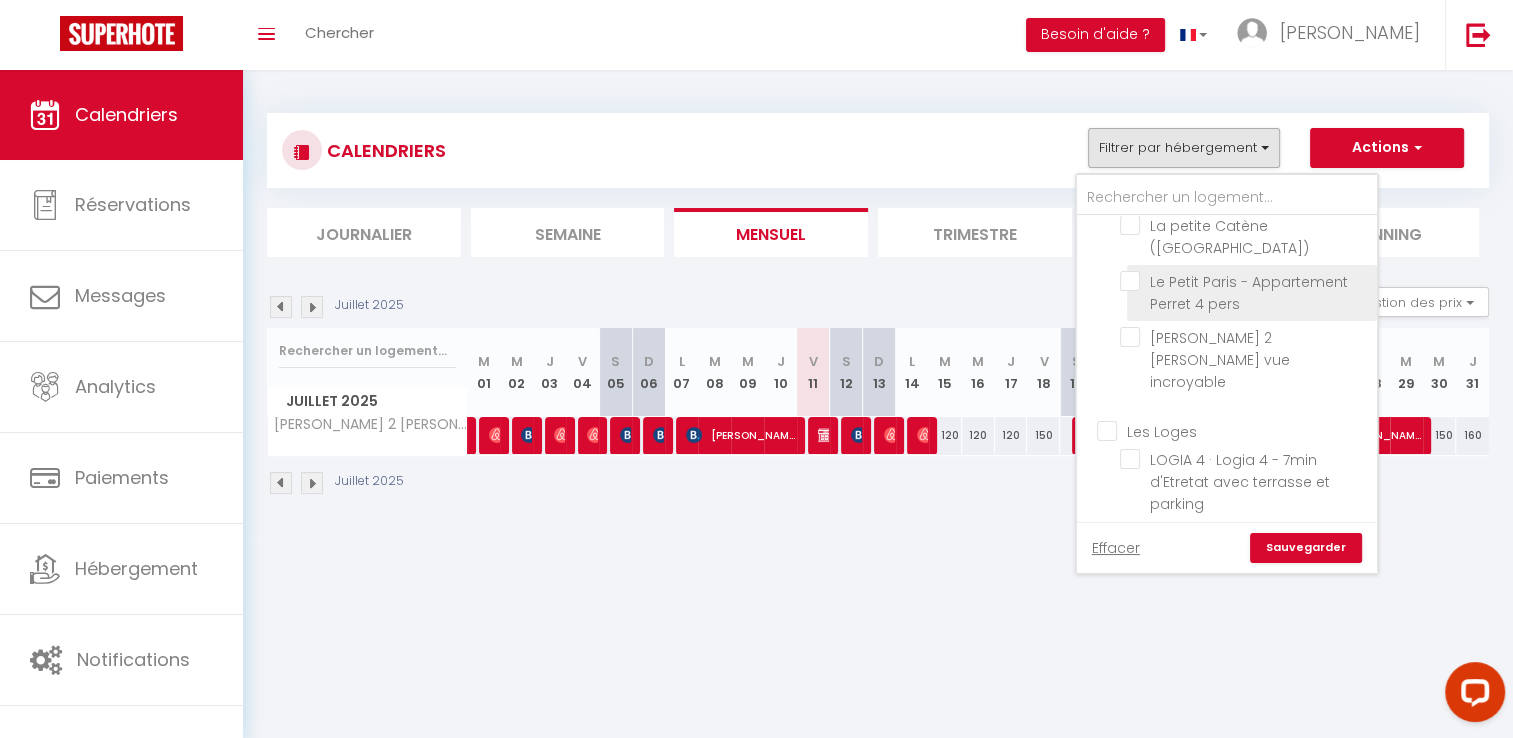 click on "Les Loges" at bounding box center [1247, 429] 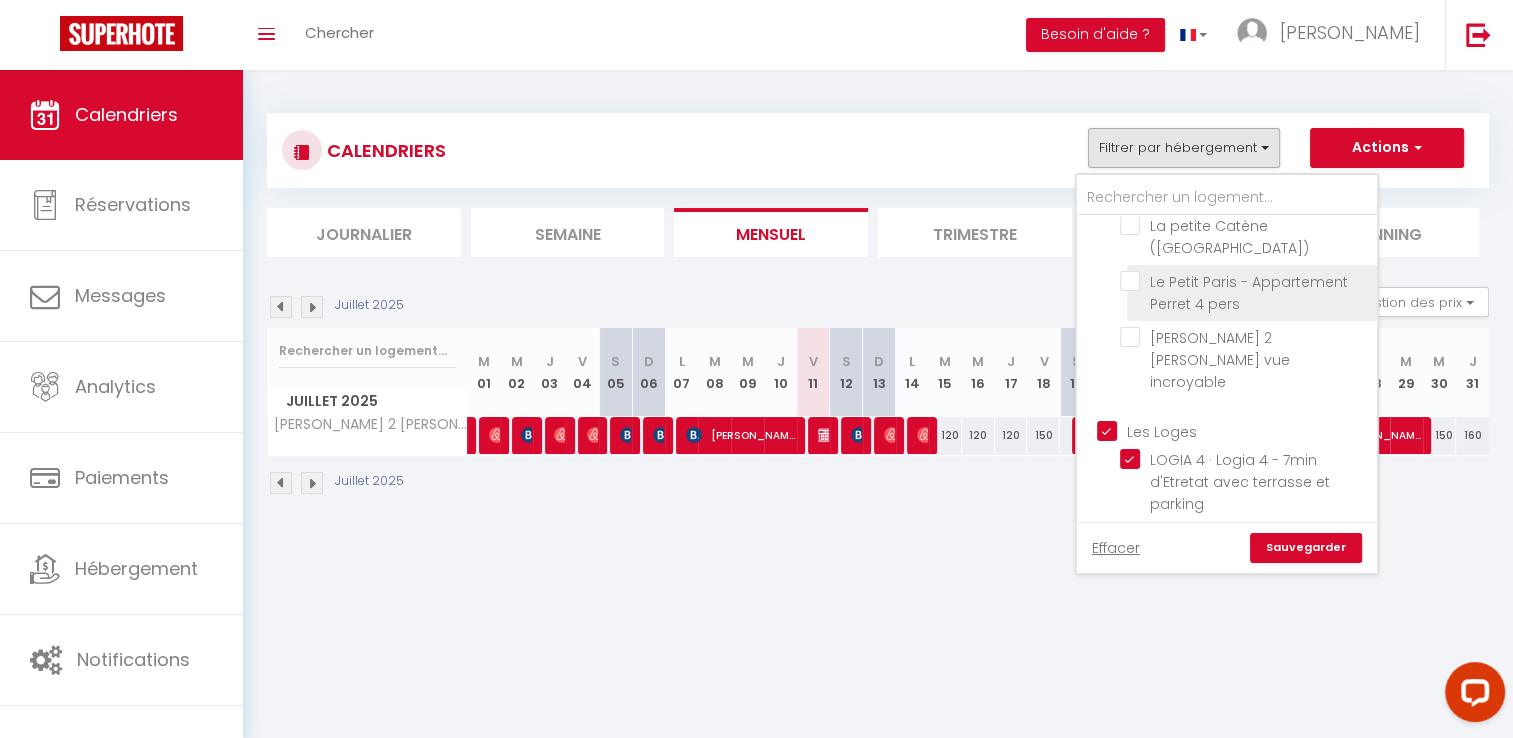 checkbox on "false" 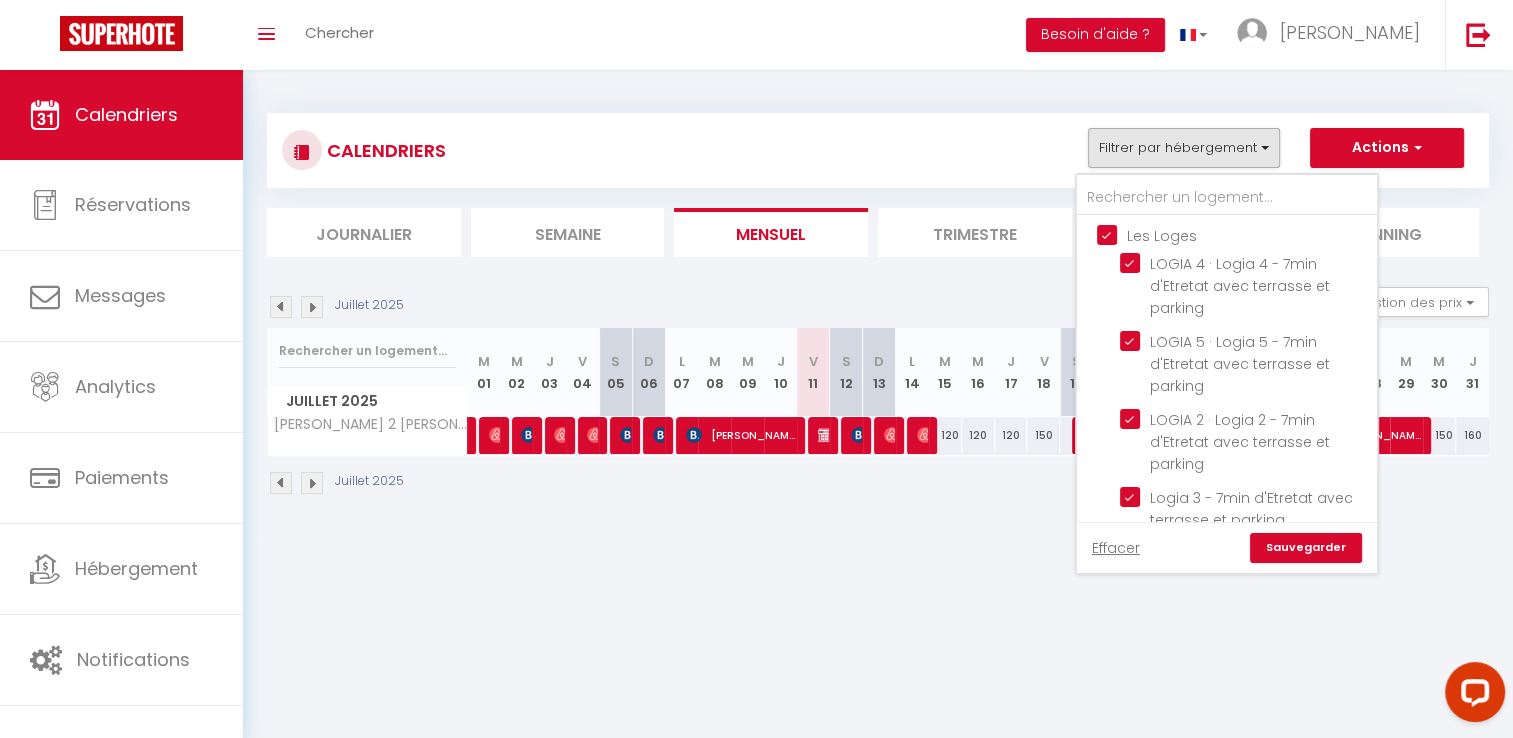 scroll, scrollTop: 500, scrollLeft: 0, axis: vertical 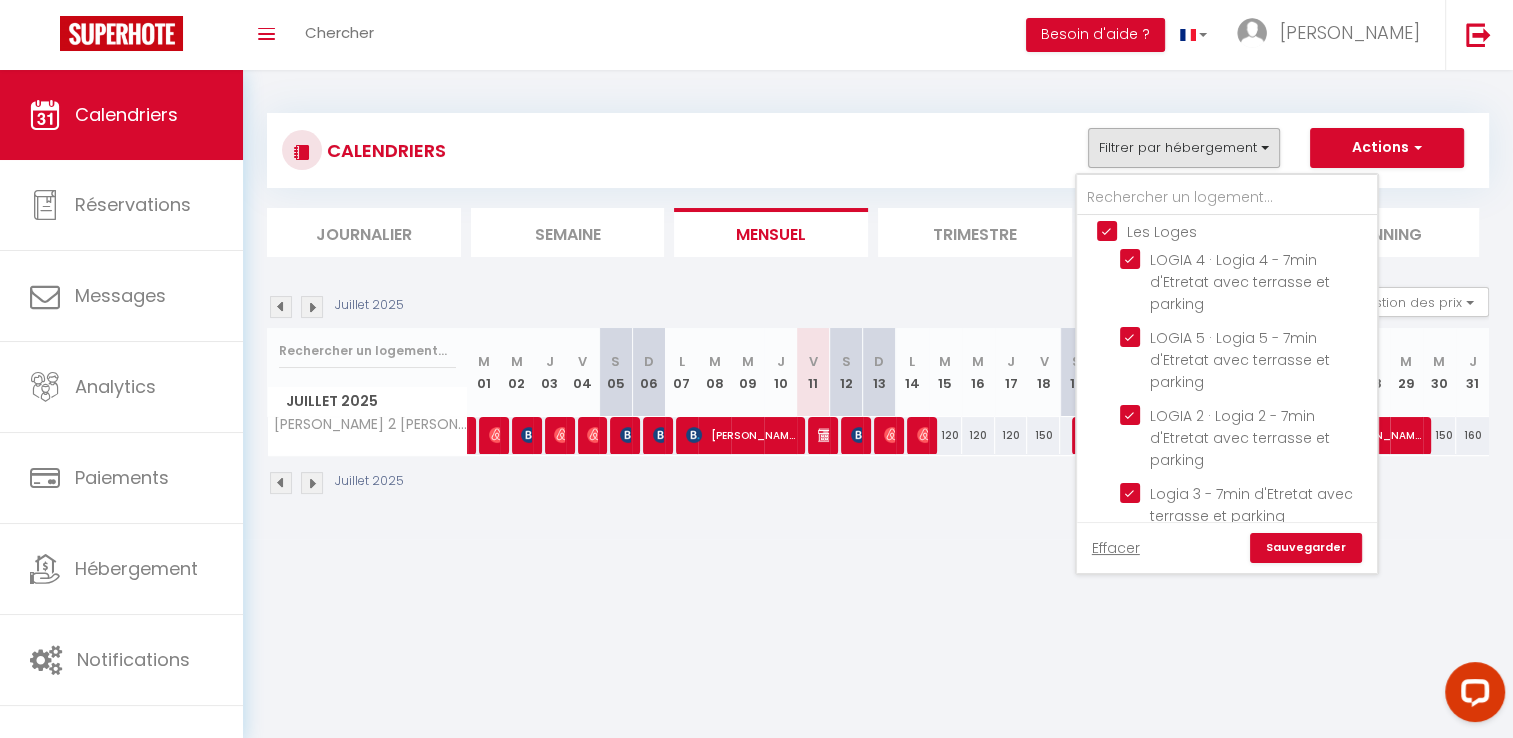 click on "Sauvegarder" at bounding box center (1306, 548) 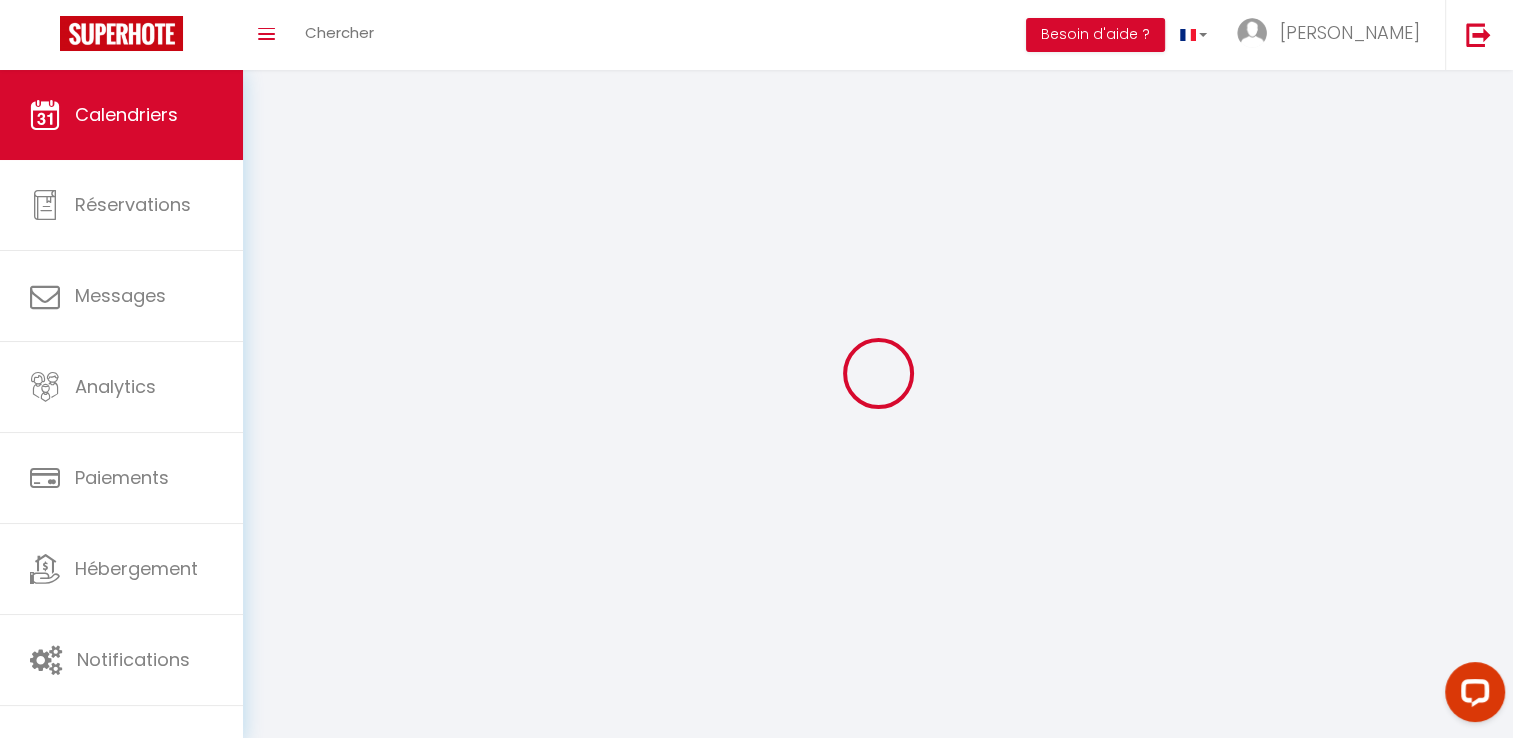 select 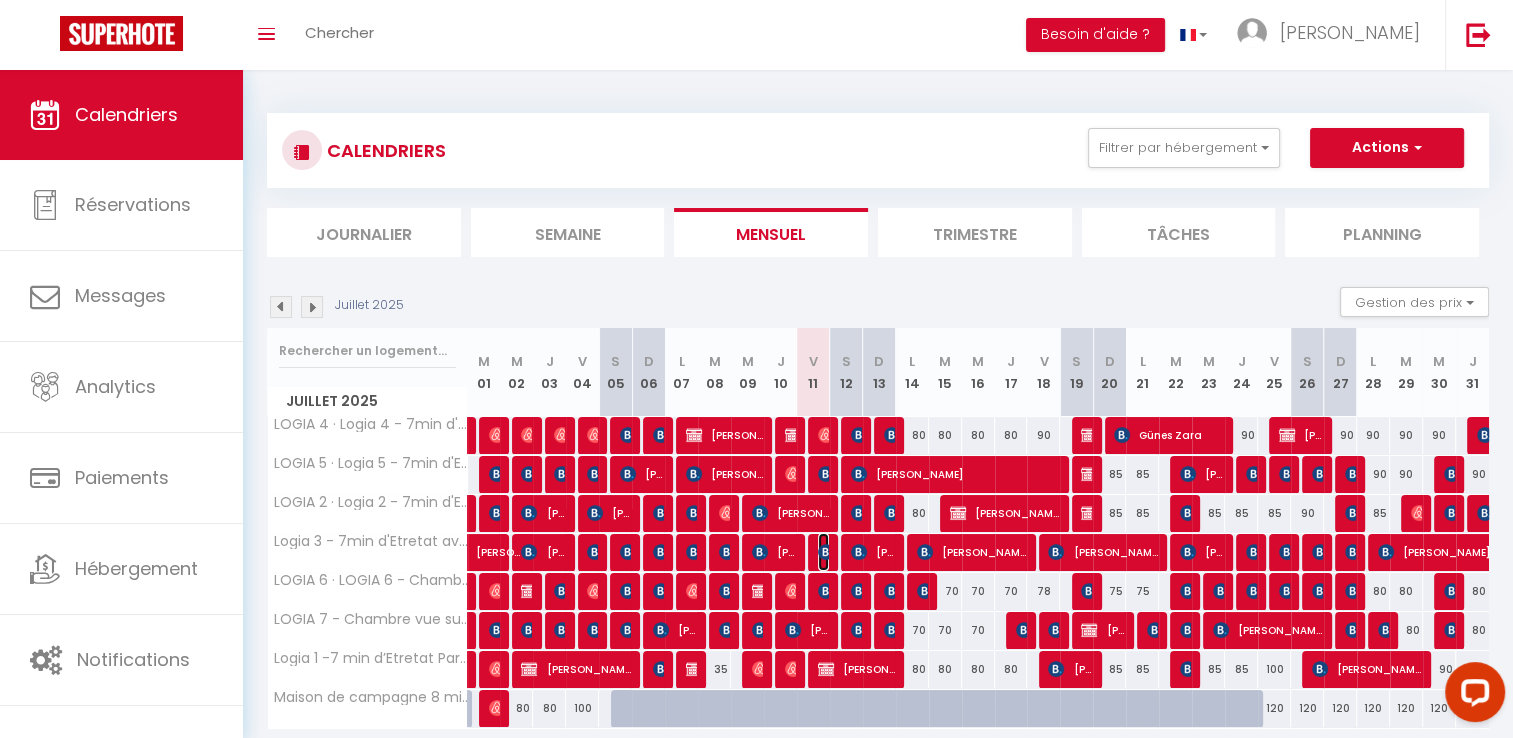 click at bounding box center [826, 552] 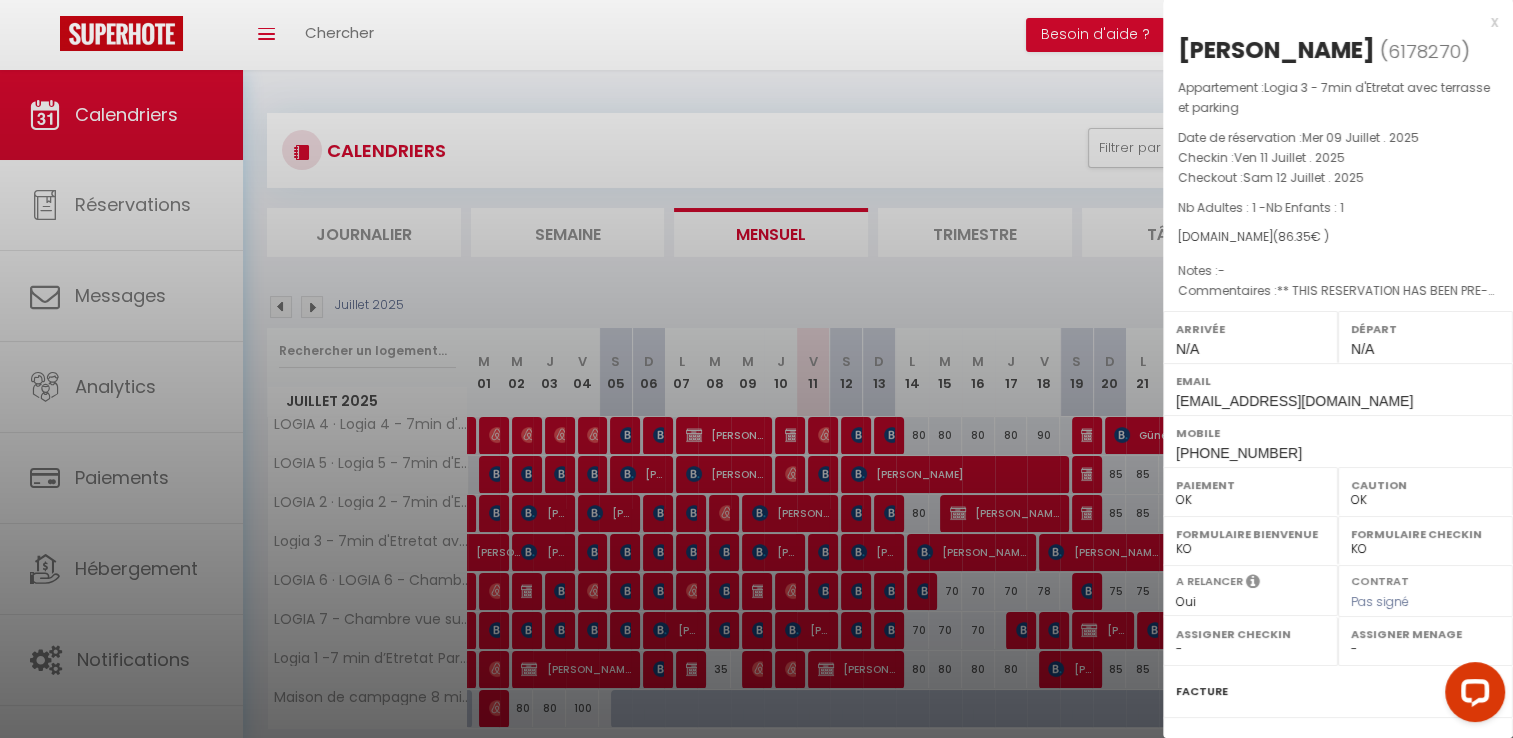click at bounding box center (756, 369) 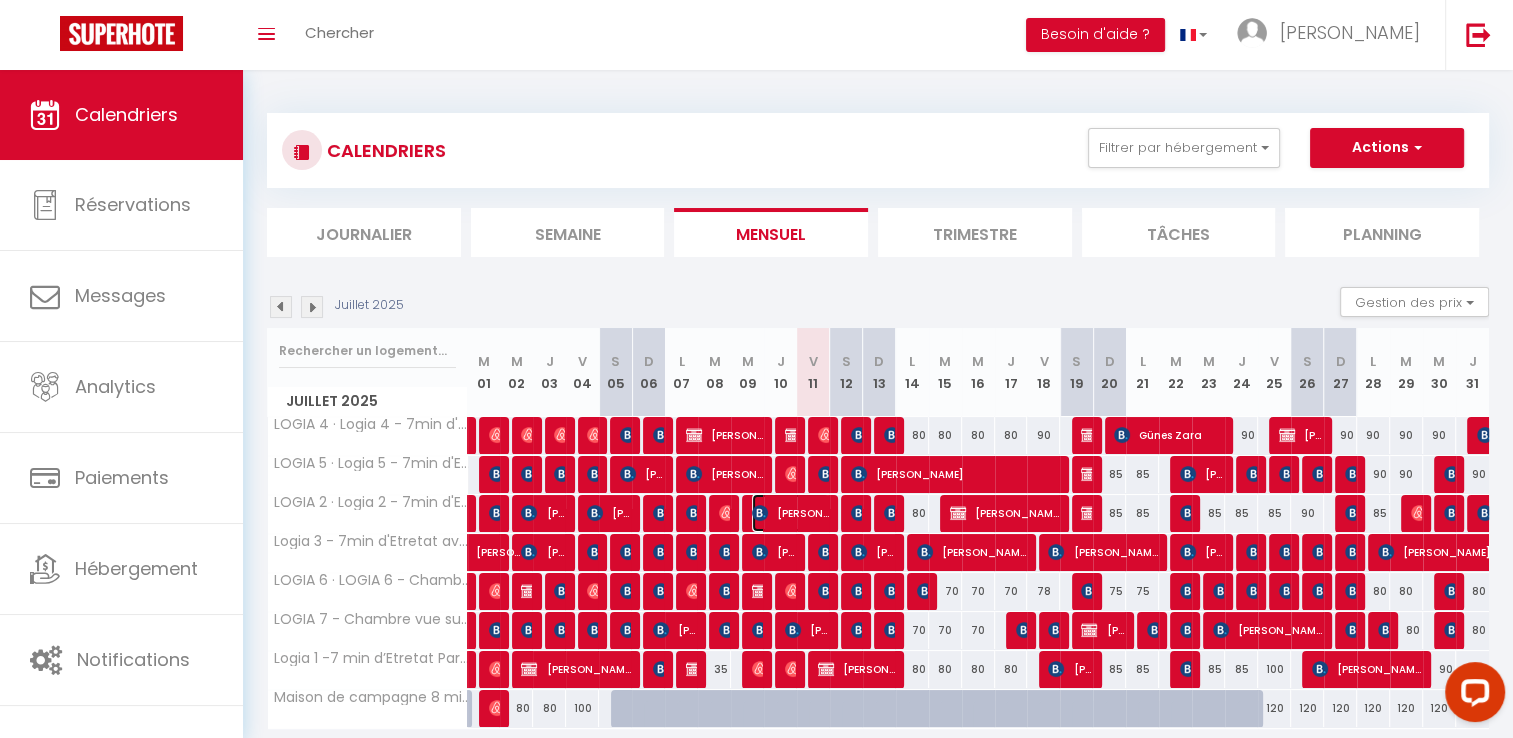 click on "[PERSON_NAME]" at bounding box center [790, 513] 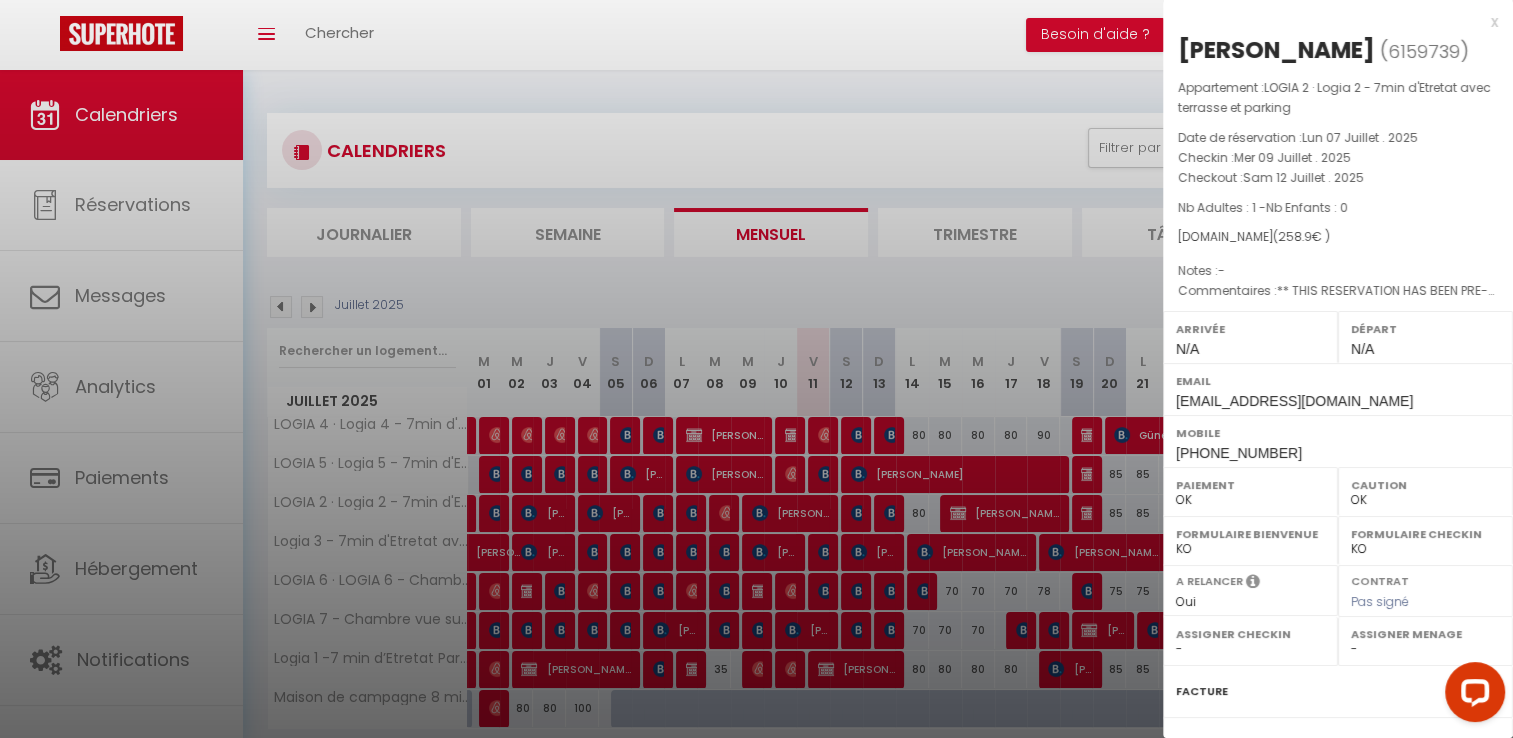 click at bounding box center [756, 369] 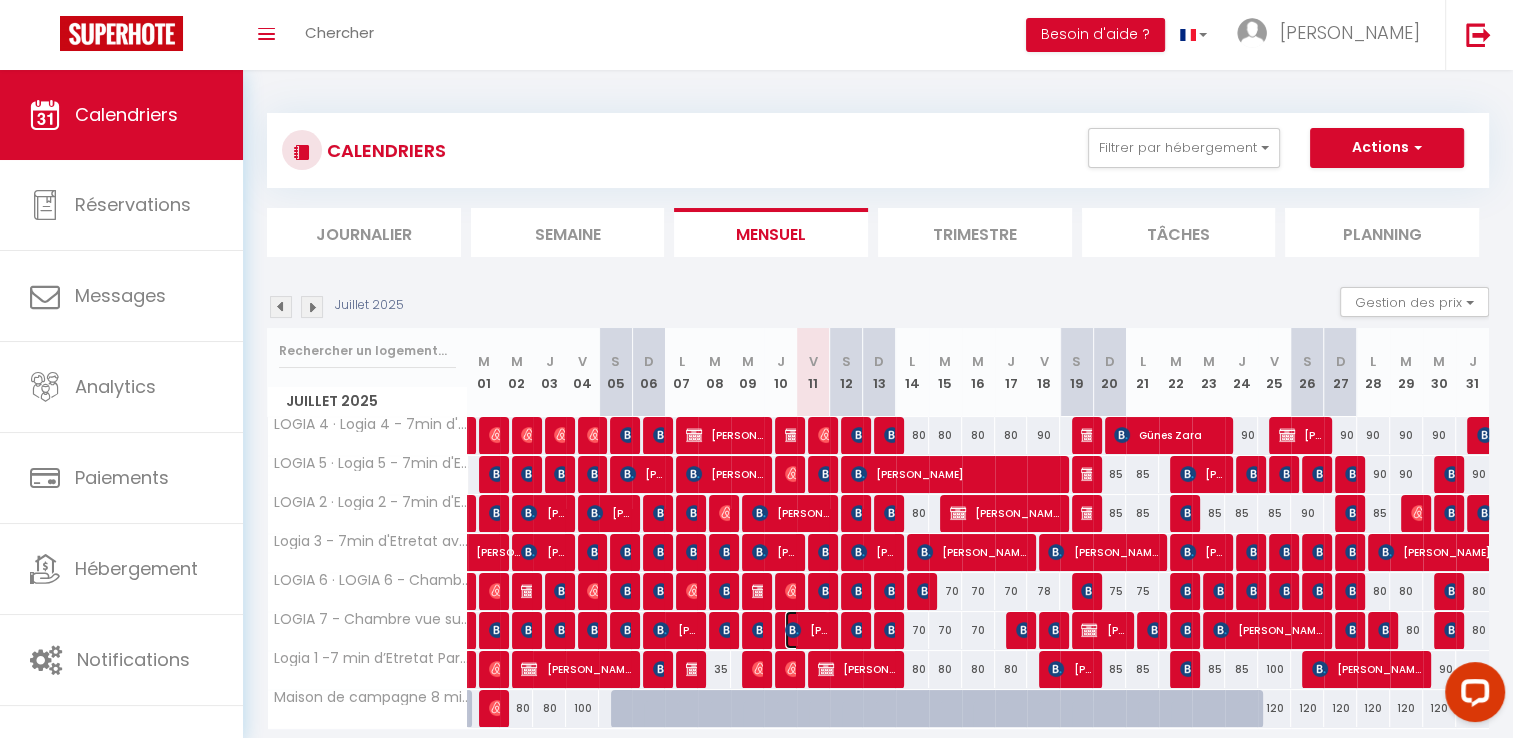 click on "[PERSON_NAME]" at bounding box center (807, 630) 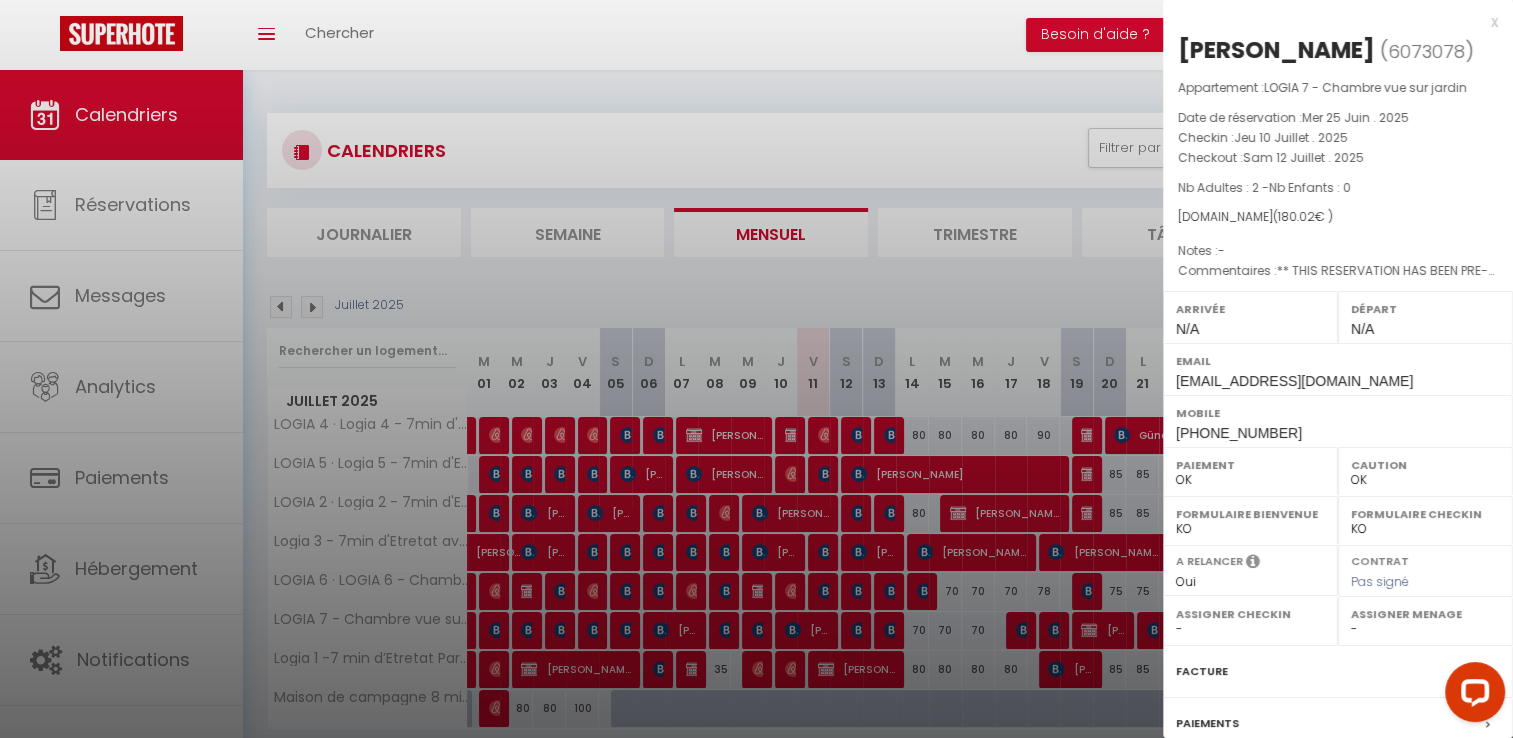 click at bounding box center [756, 369] 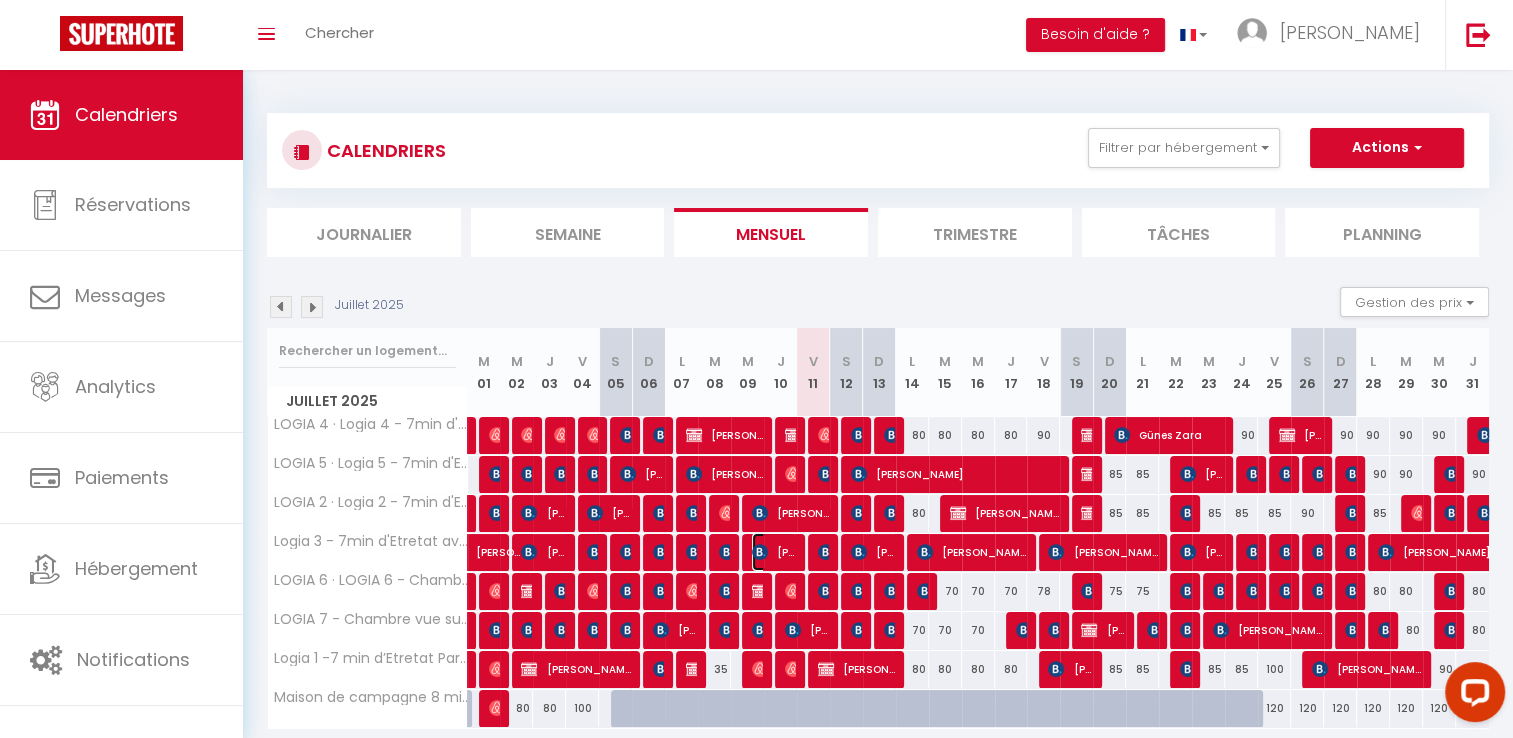 click on "[PERSON_NAME]" at bounding box center [774, 552] 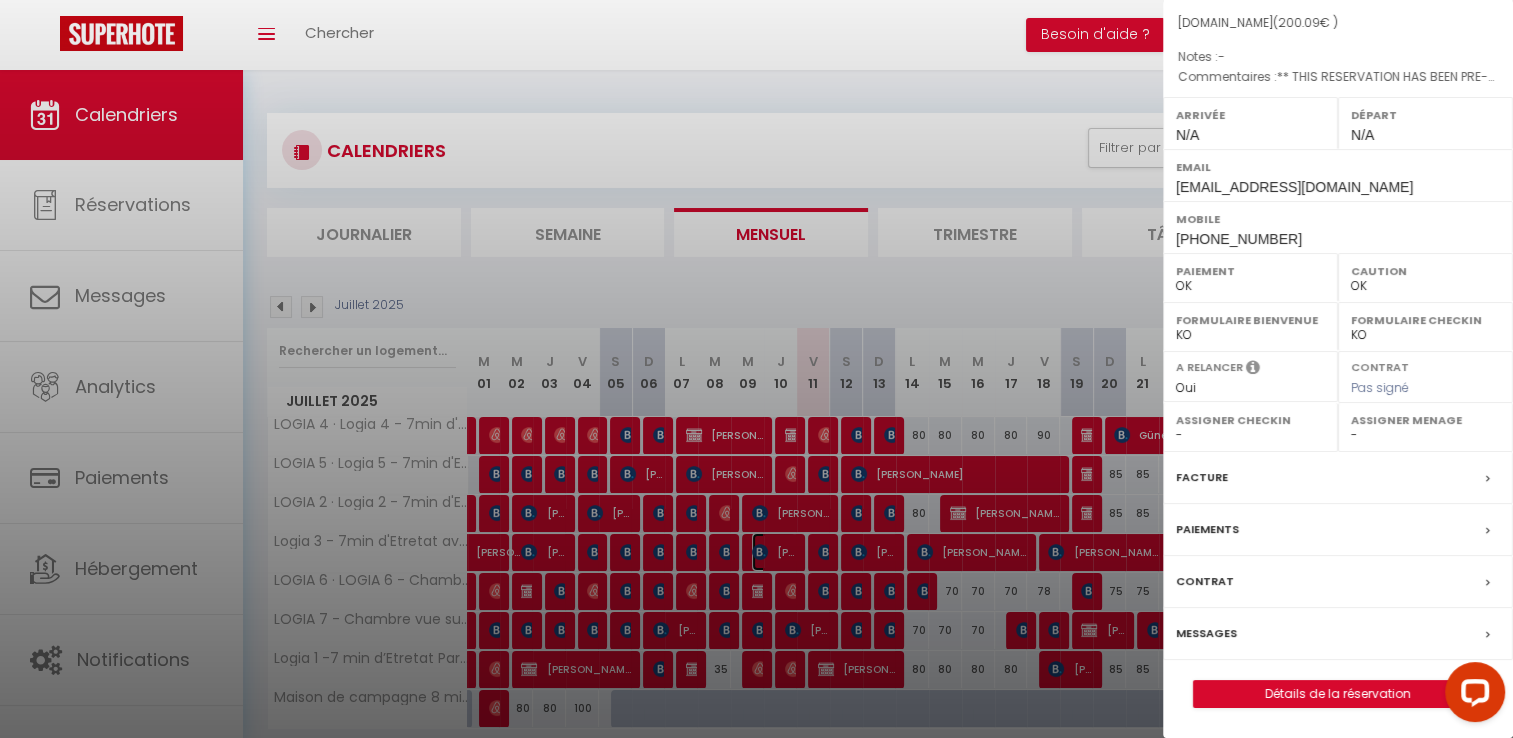 scroll, scrollTop: 242, scrollLeft: 0, axis: vertical 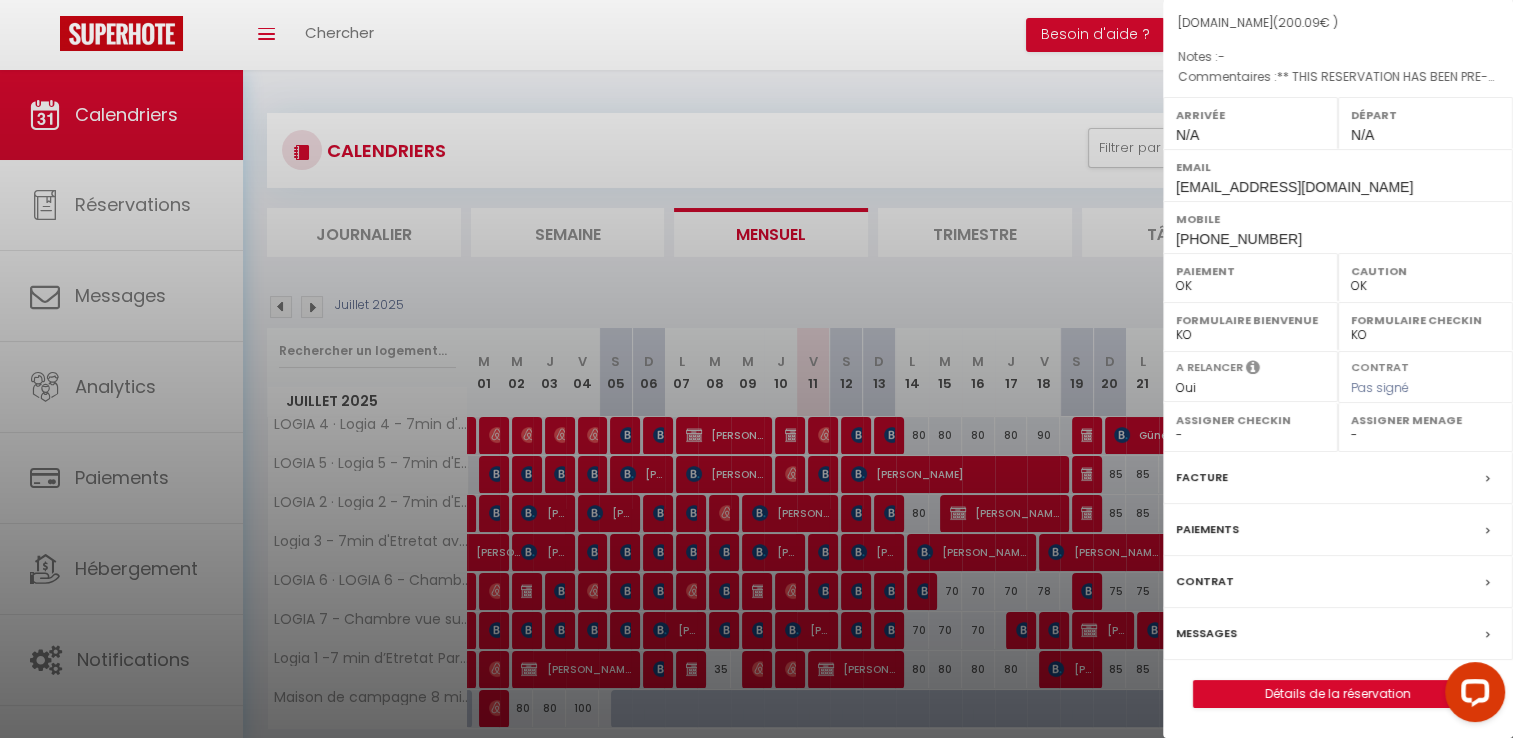 click at bounding box center (756, 369) 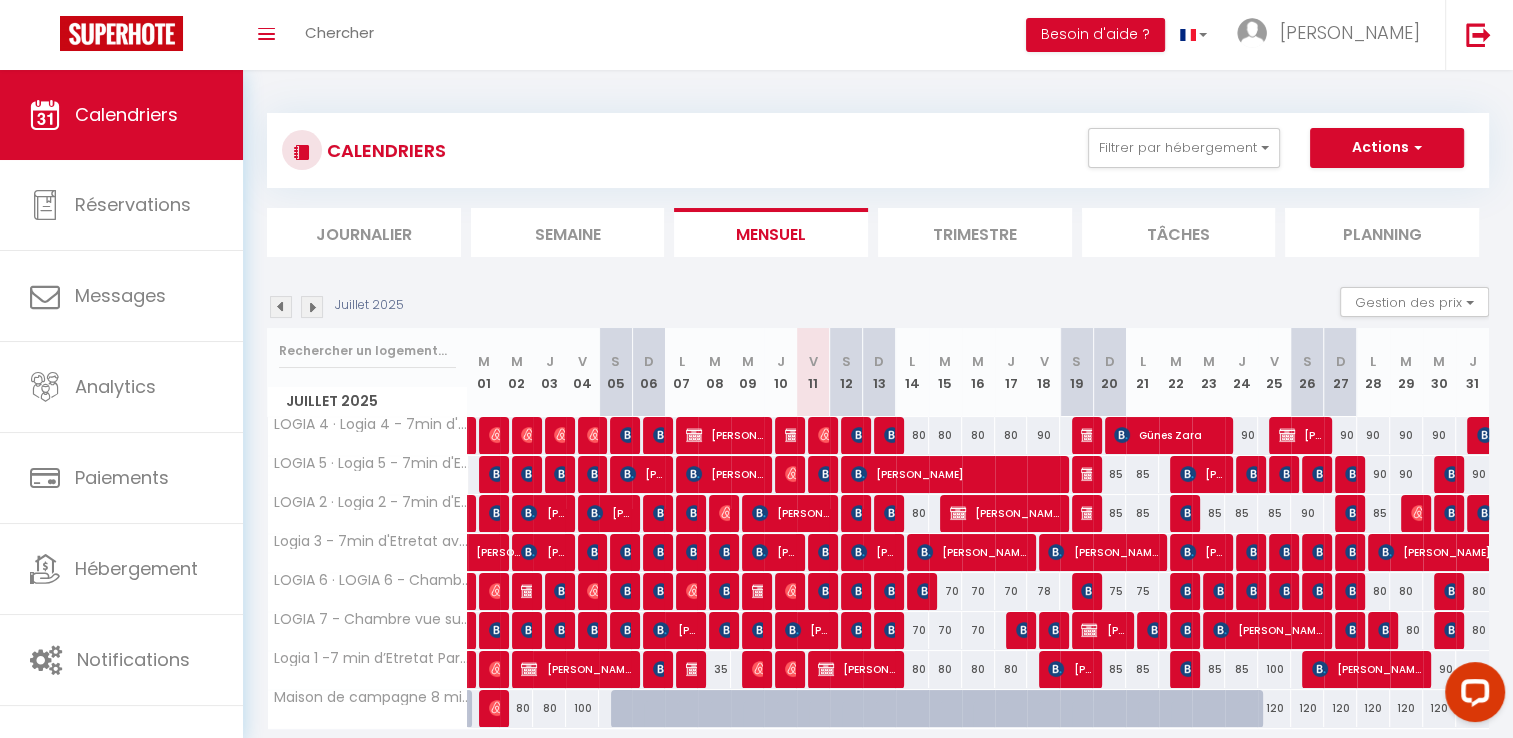 drag, startPoint x: 1410, startPoint y: 0, endPoint x: 432, endPoint y: -74, distance: 980.7956 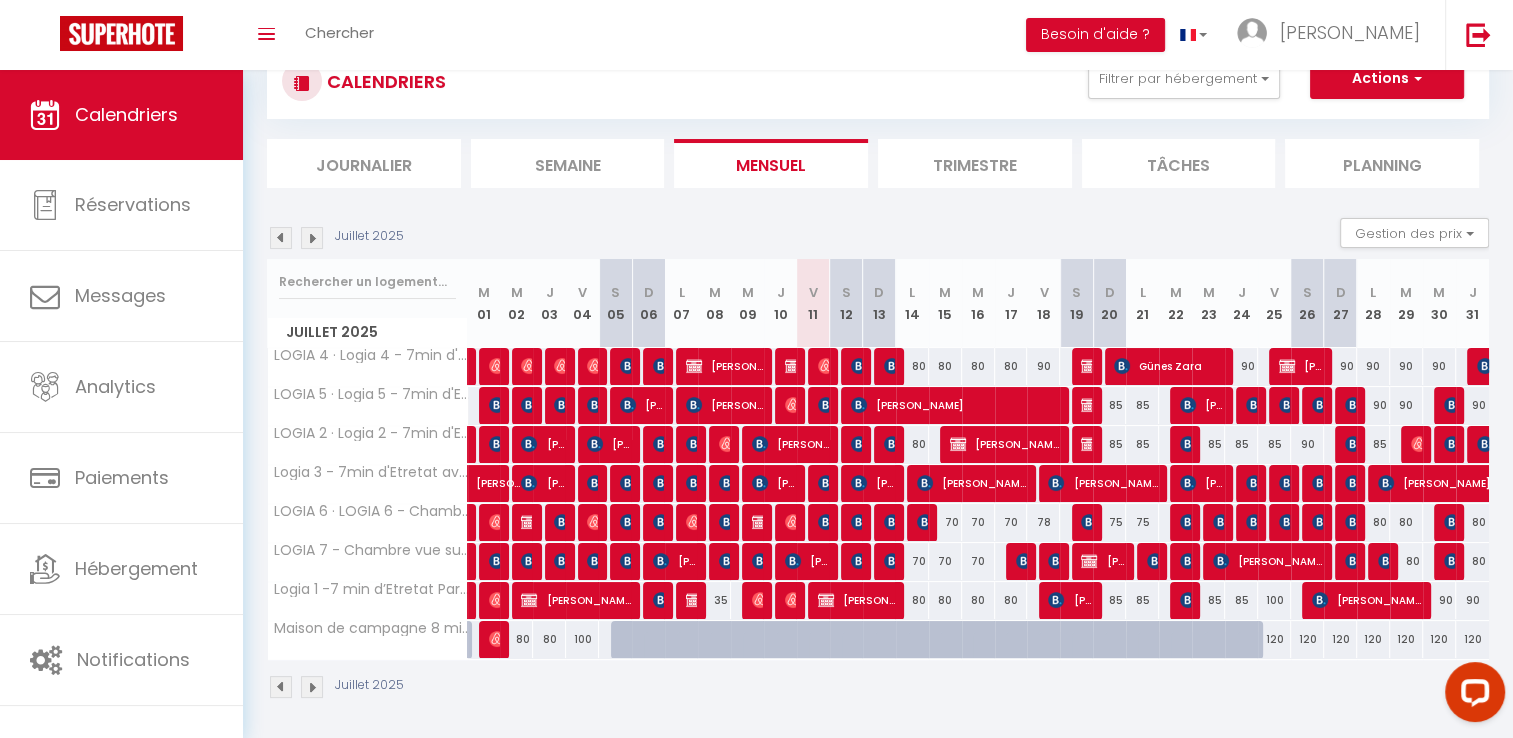 scroll, scrollTop: 70, scrollLeft: 0, axis: vertical 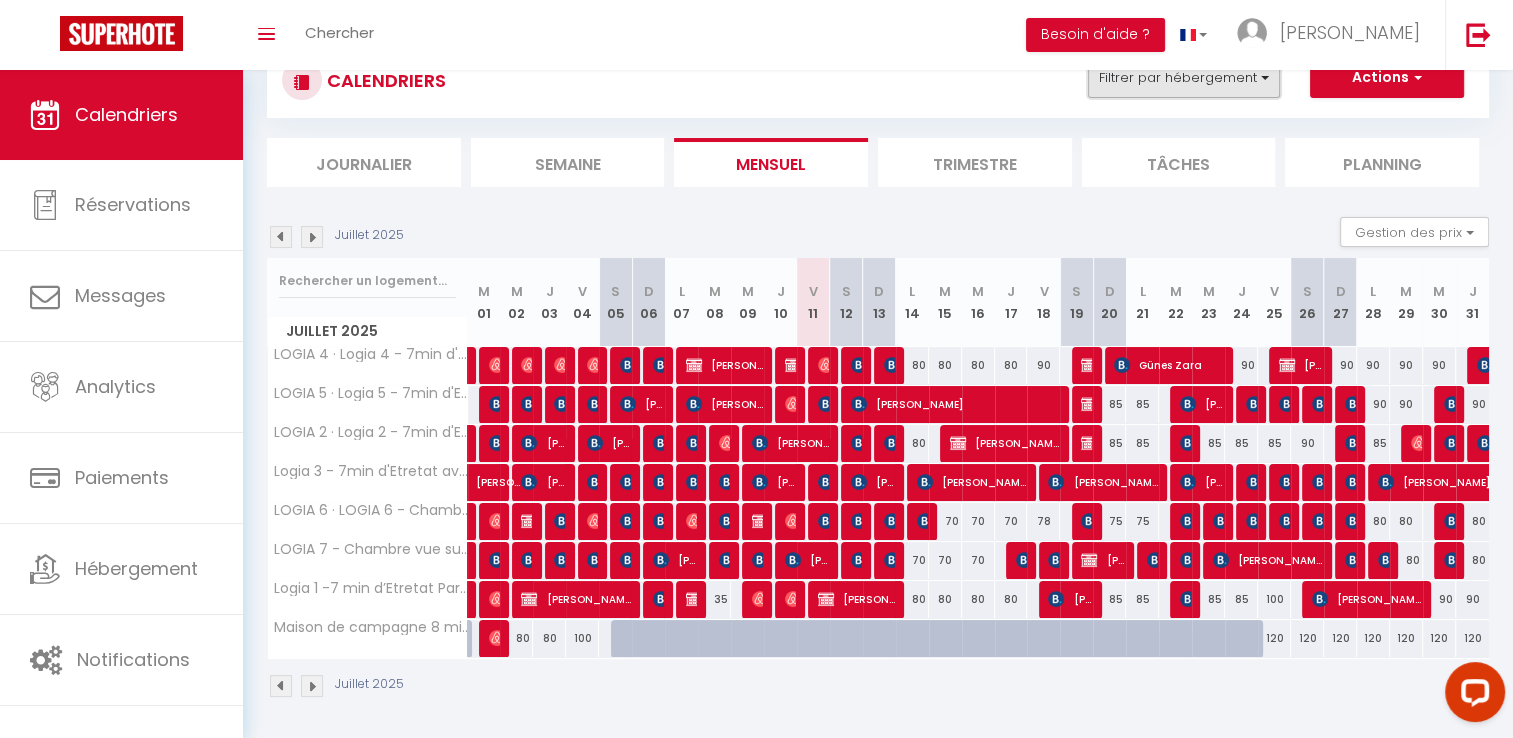 click on "Filtrer par hébergement" at bounding box center (1184, 78) 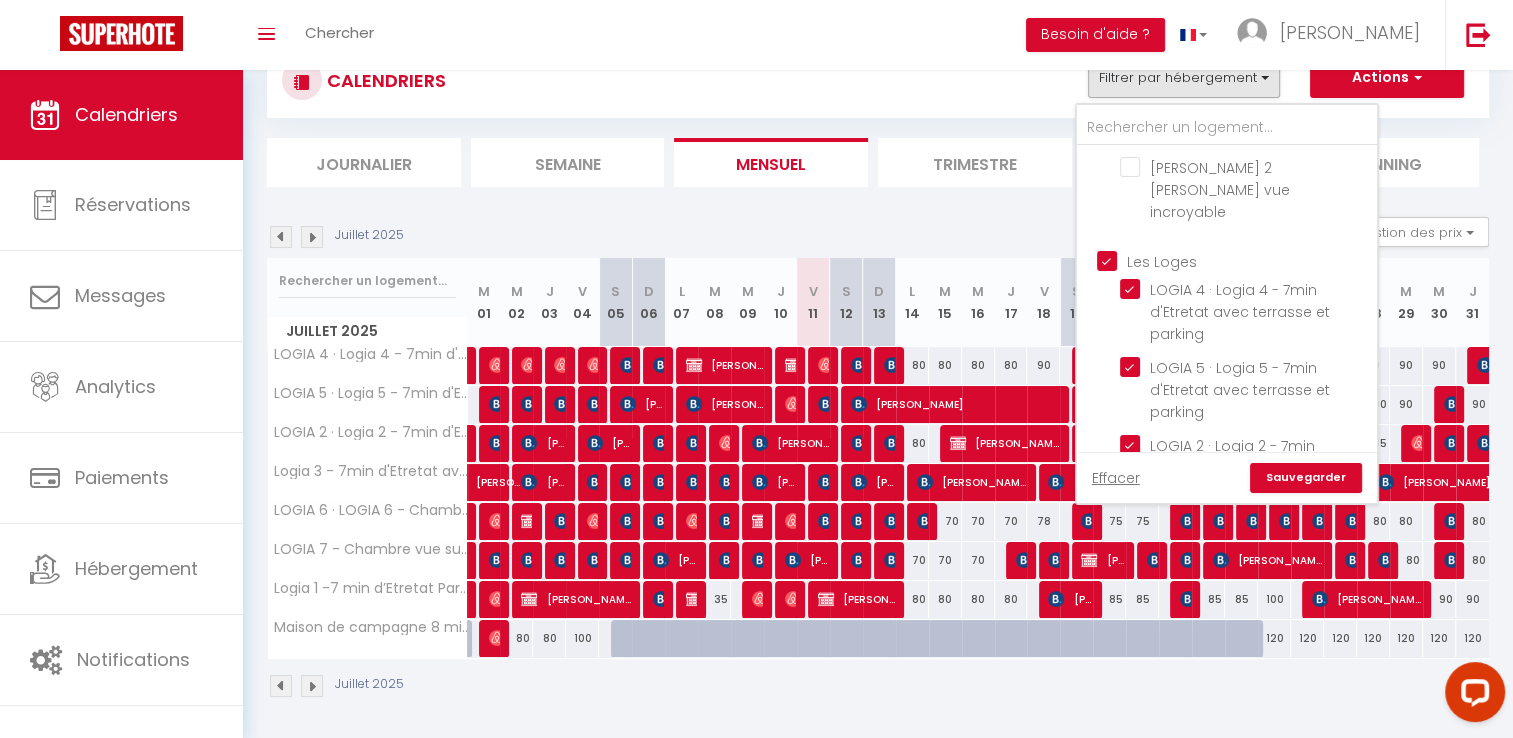 click on "Les Loges" at bounding box center (1247, 259) 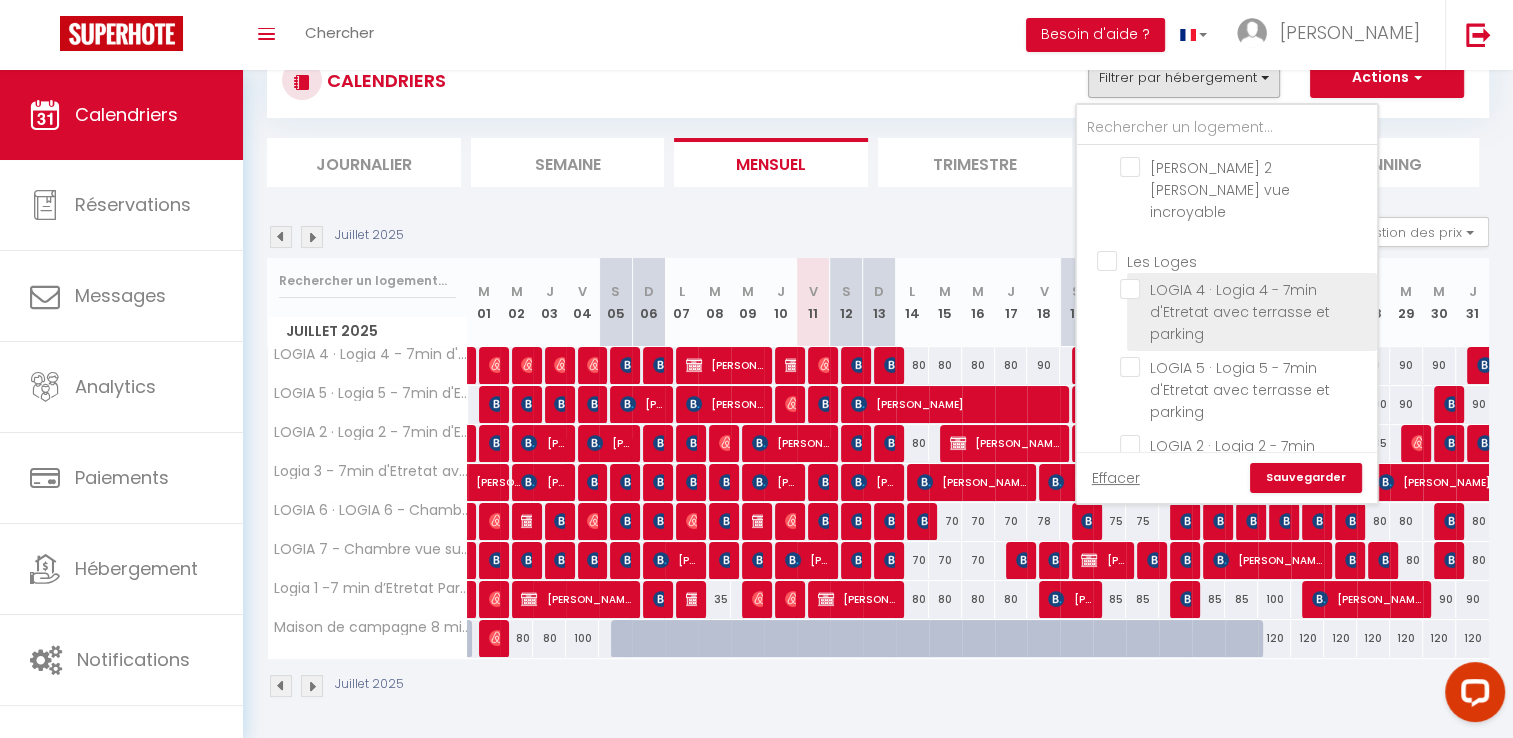 checkbox on "false" 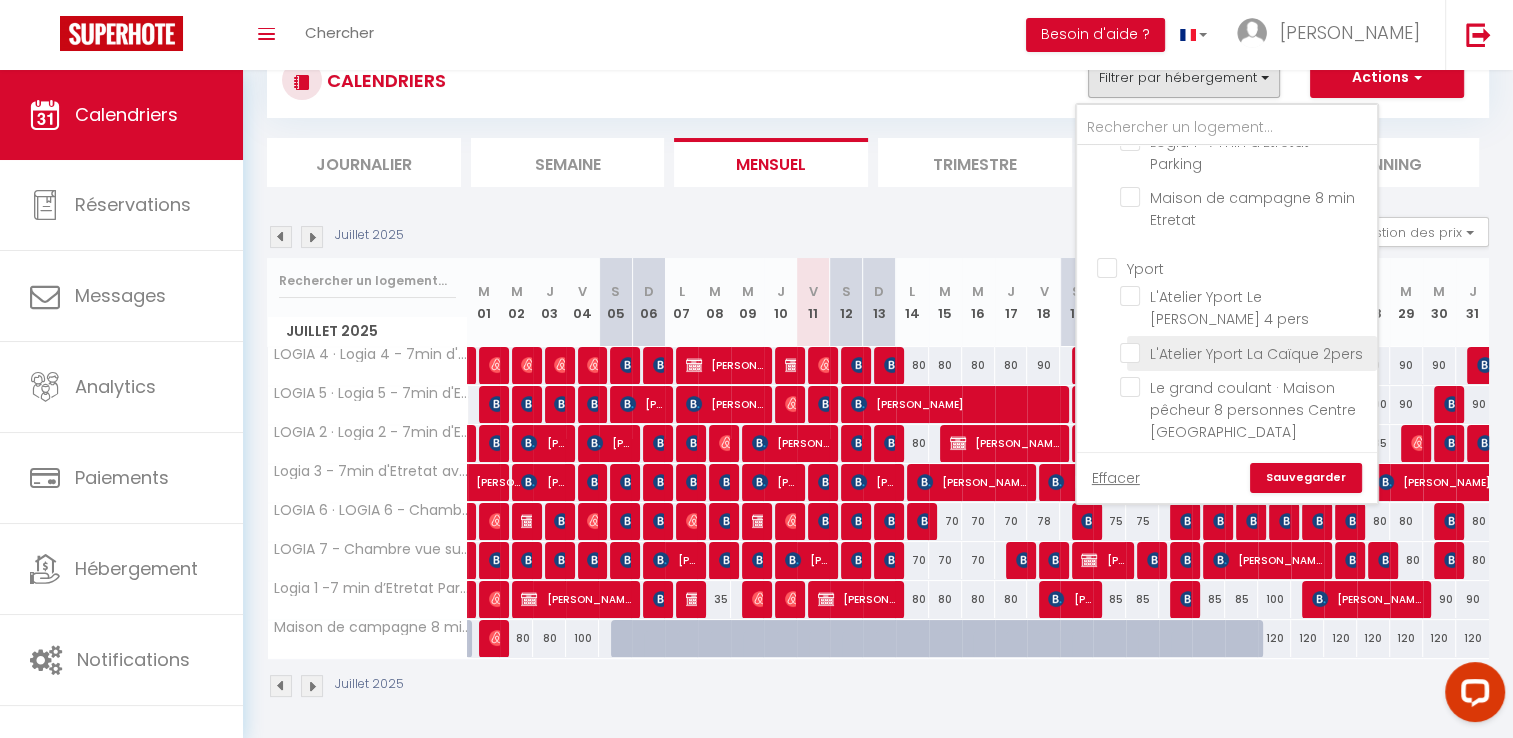 scroll, scrollTop: 900, scrollLeft: 0, axis: vertical 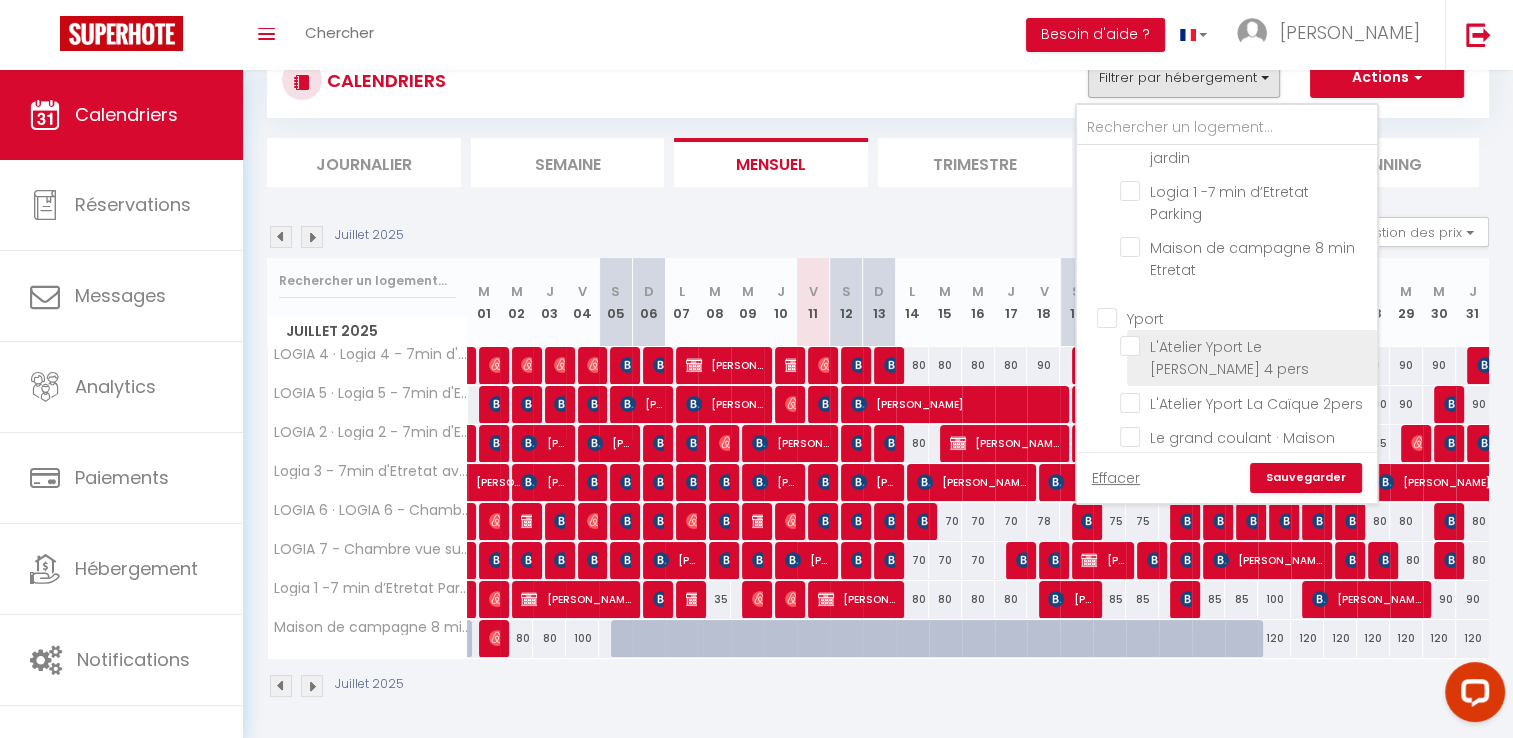 click on "L'Atelier Yport Le [PERSON_NAME] 4 pers" at bounding box center [1245, 346] 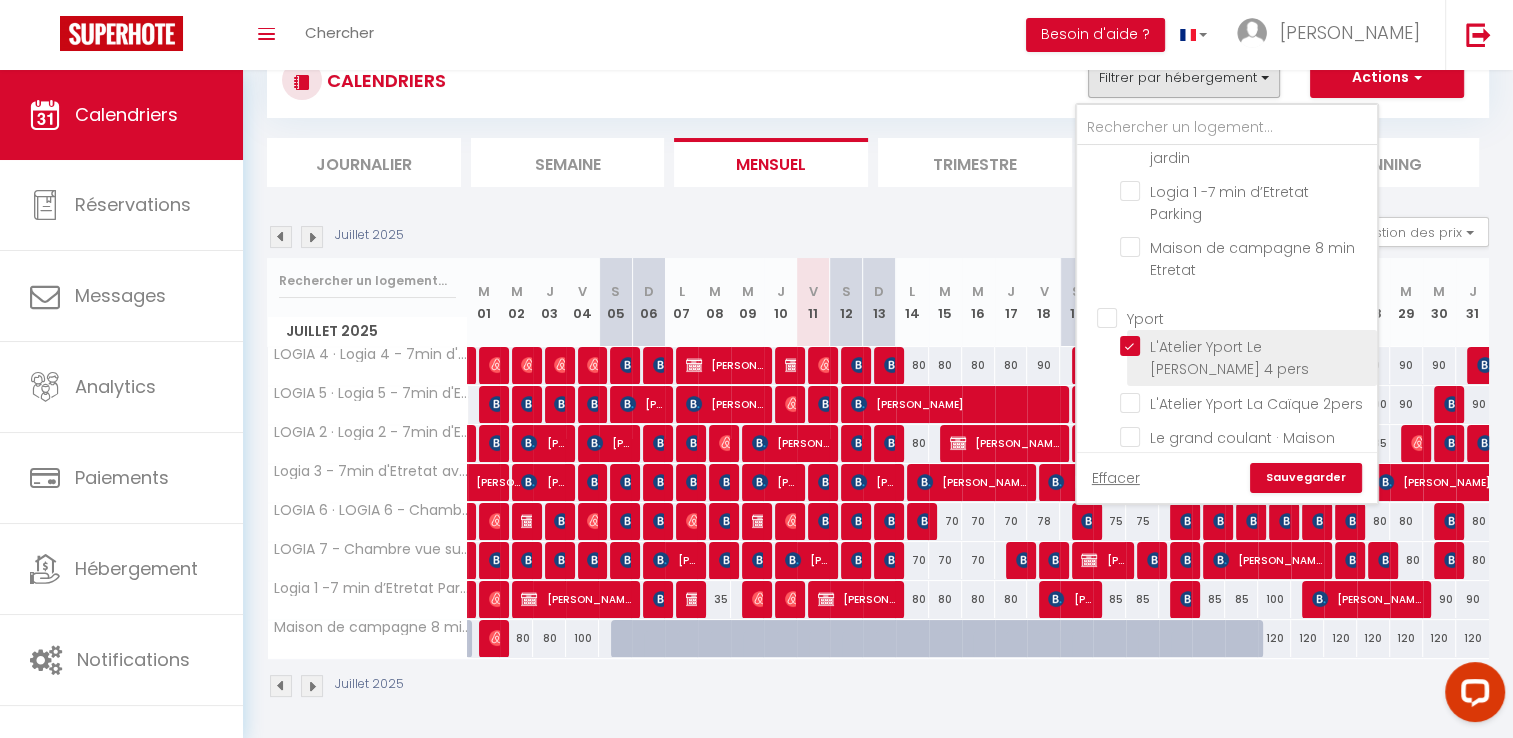 checkbox on "false" 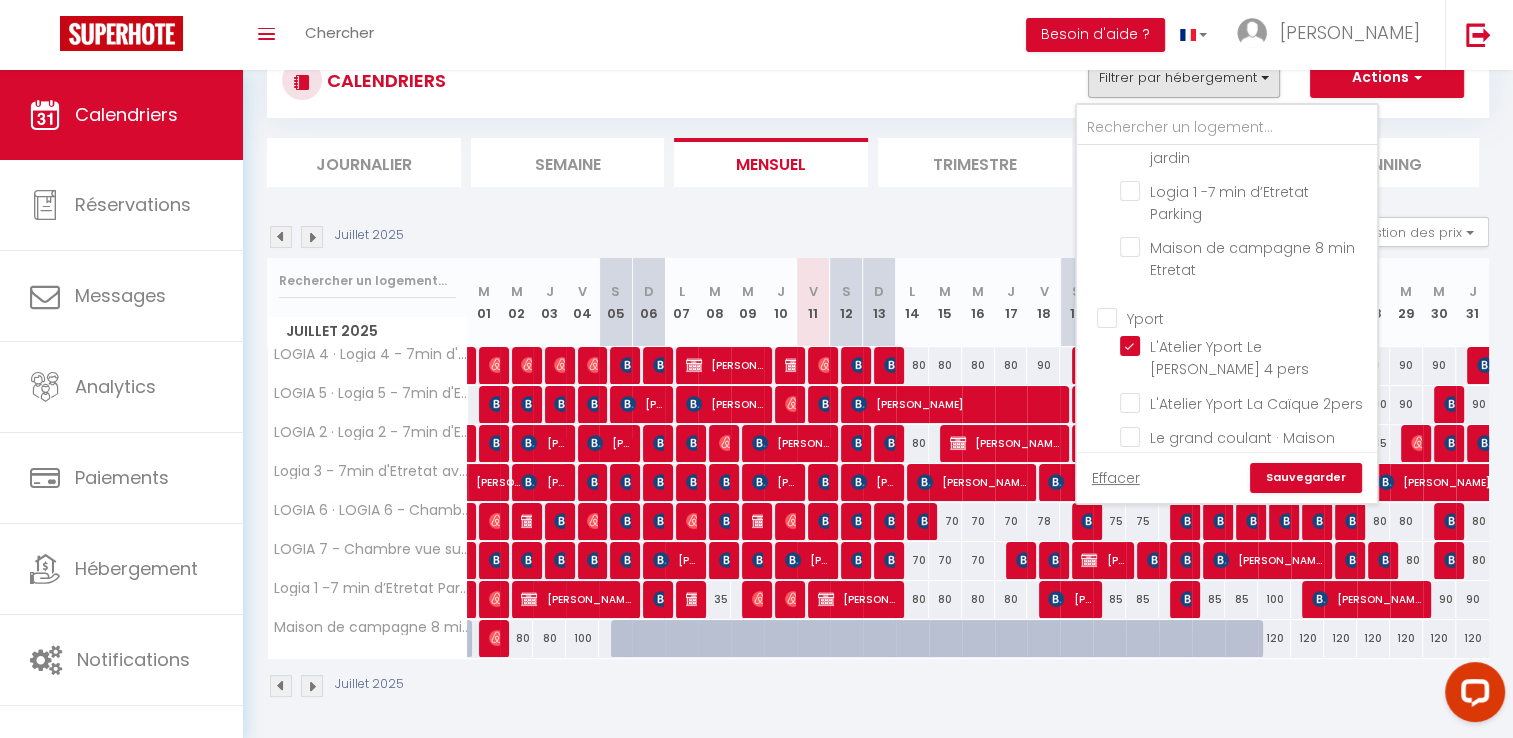 click on "Sauvegarder" at bounding box center (1306, 478) 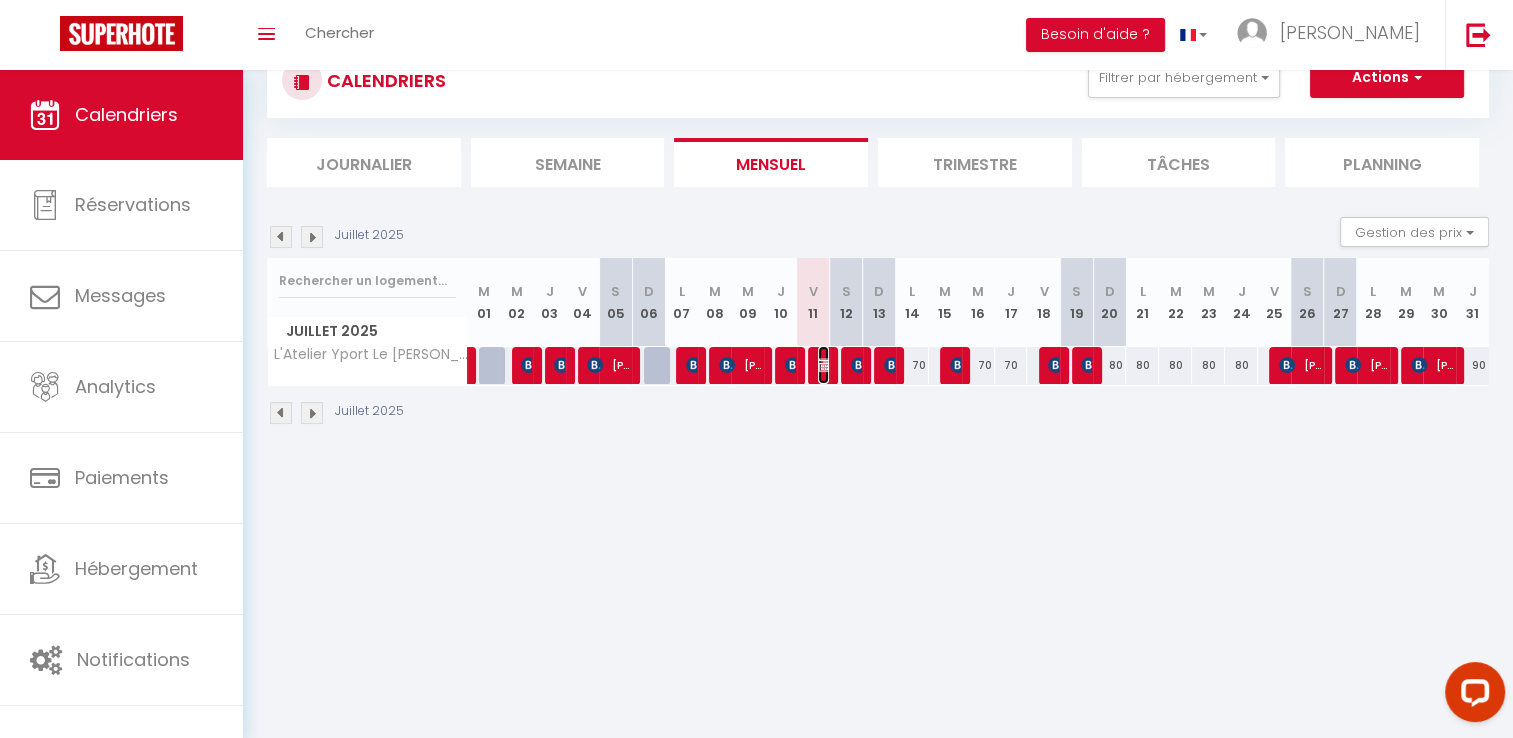 click at bounding box center [826, 365] 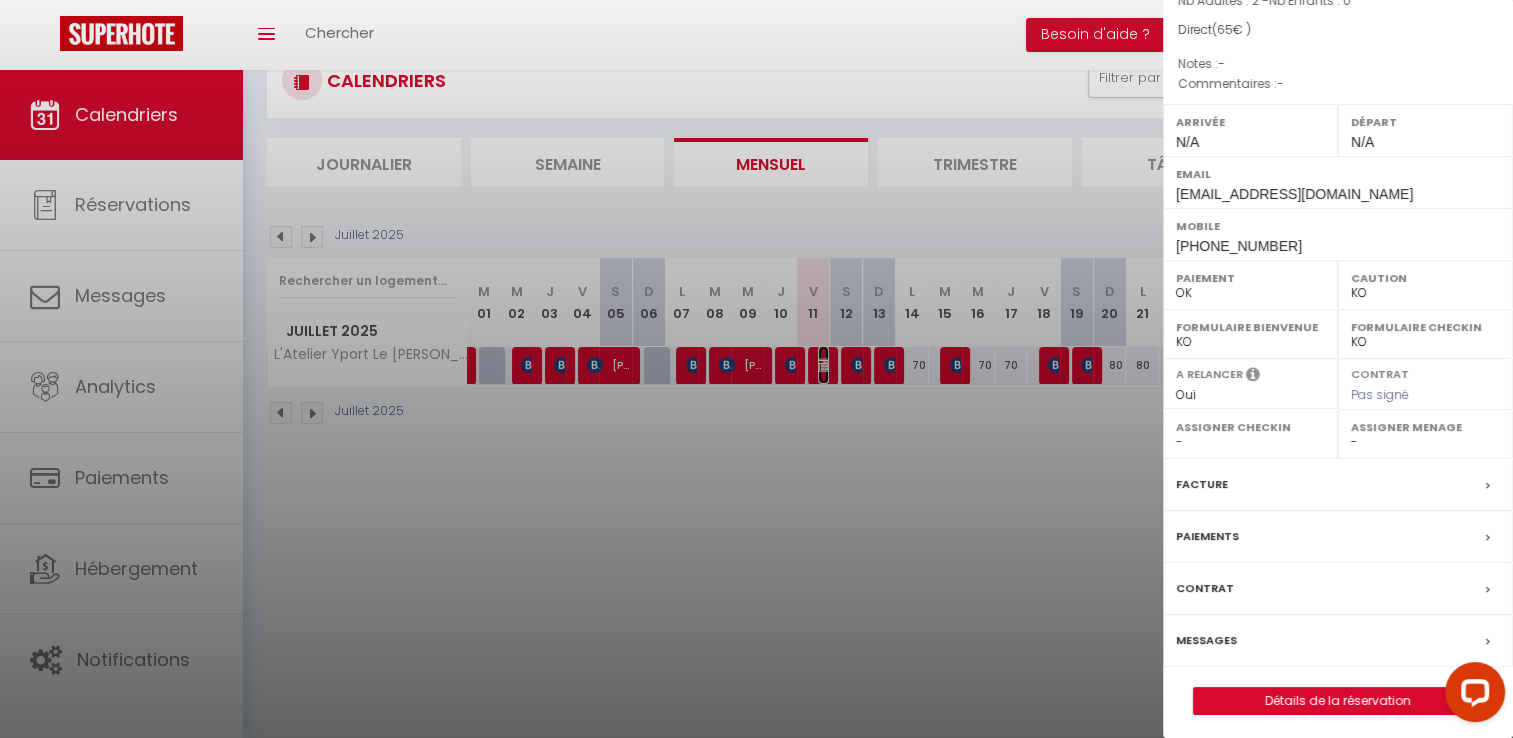scroll, scrollTop: 190, scrollLeft: 0, axis: vertical 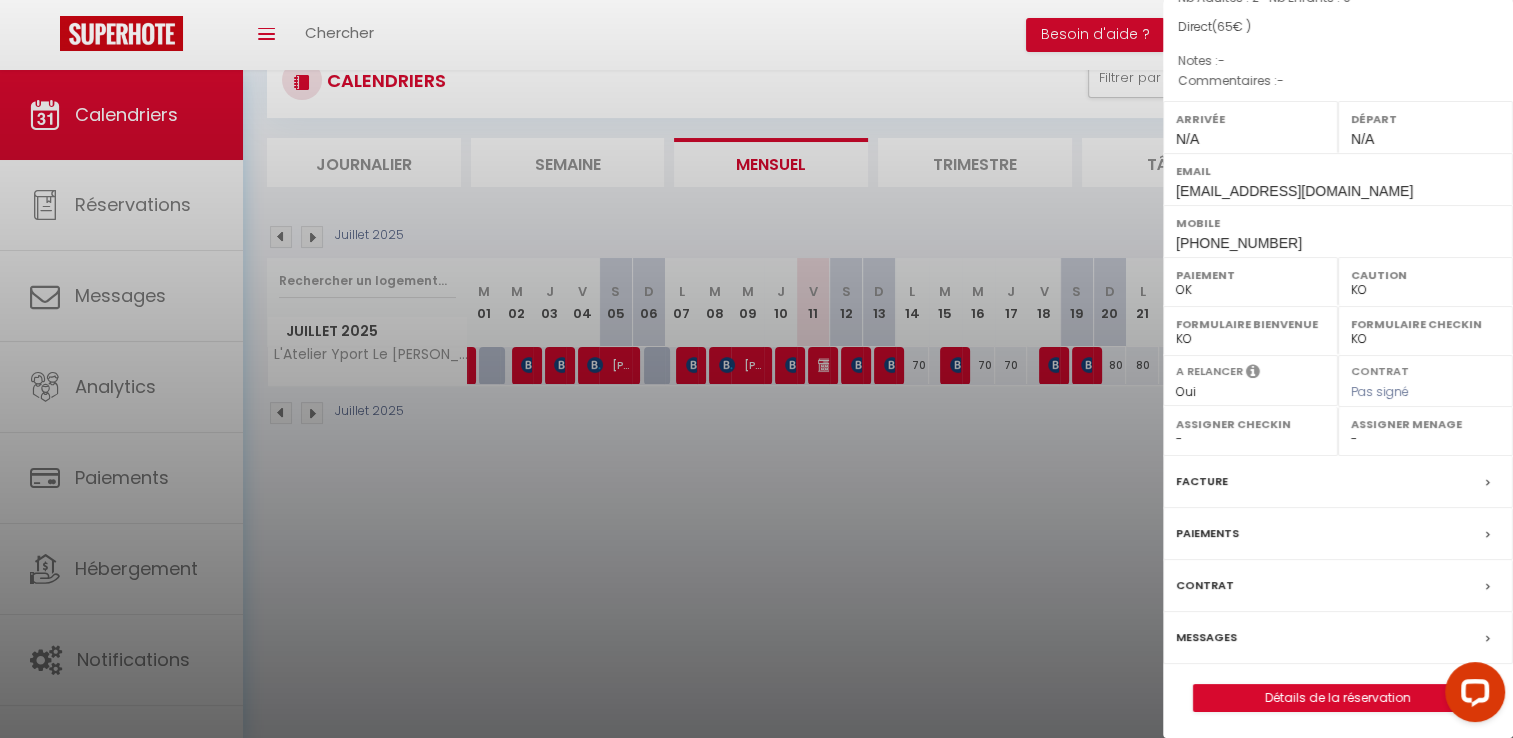 click on "Messages" at bounding box center [1338, 638] 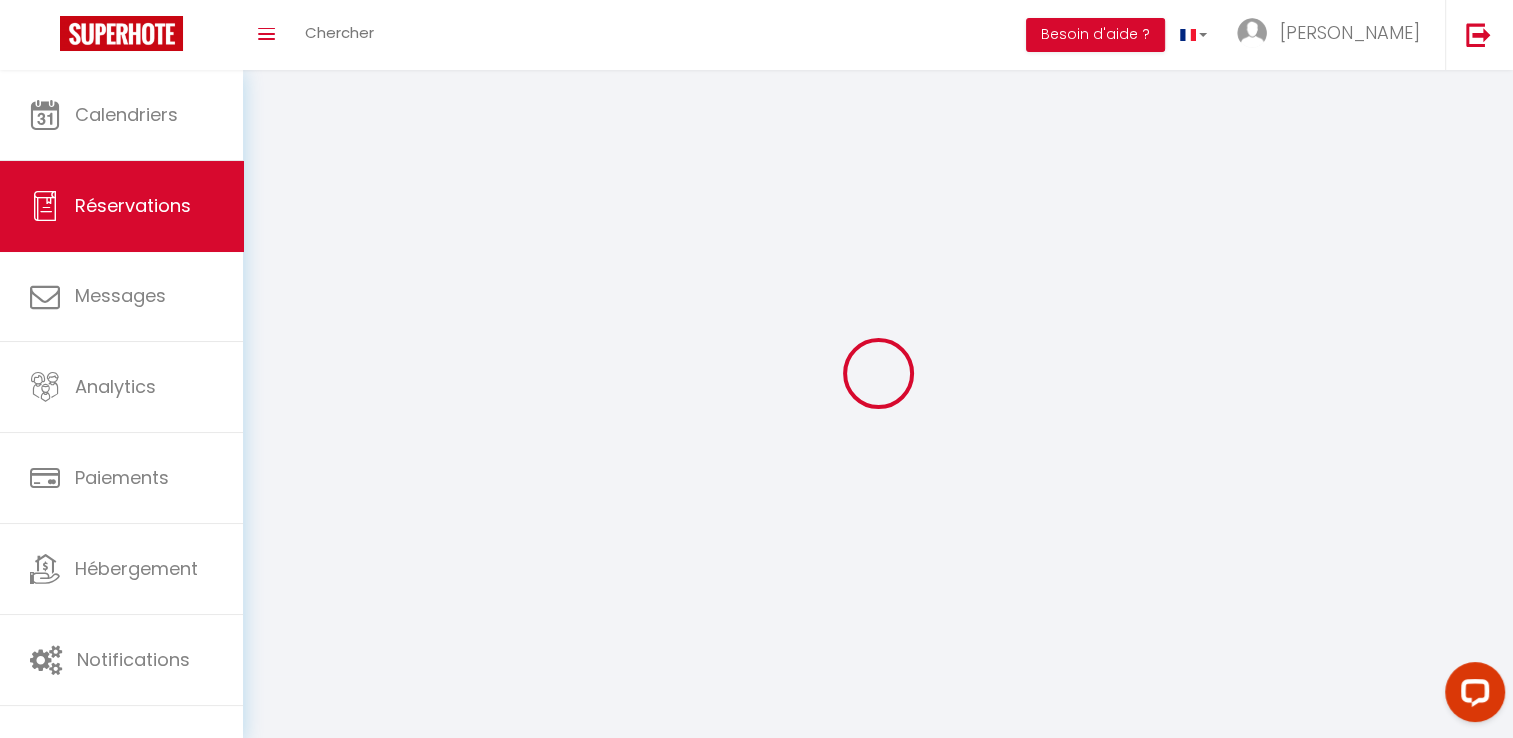 type on "Milana" 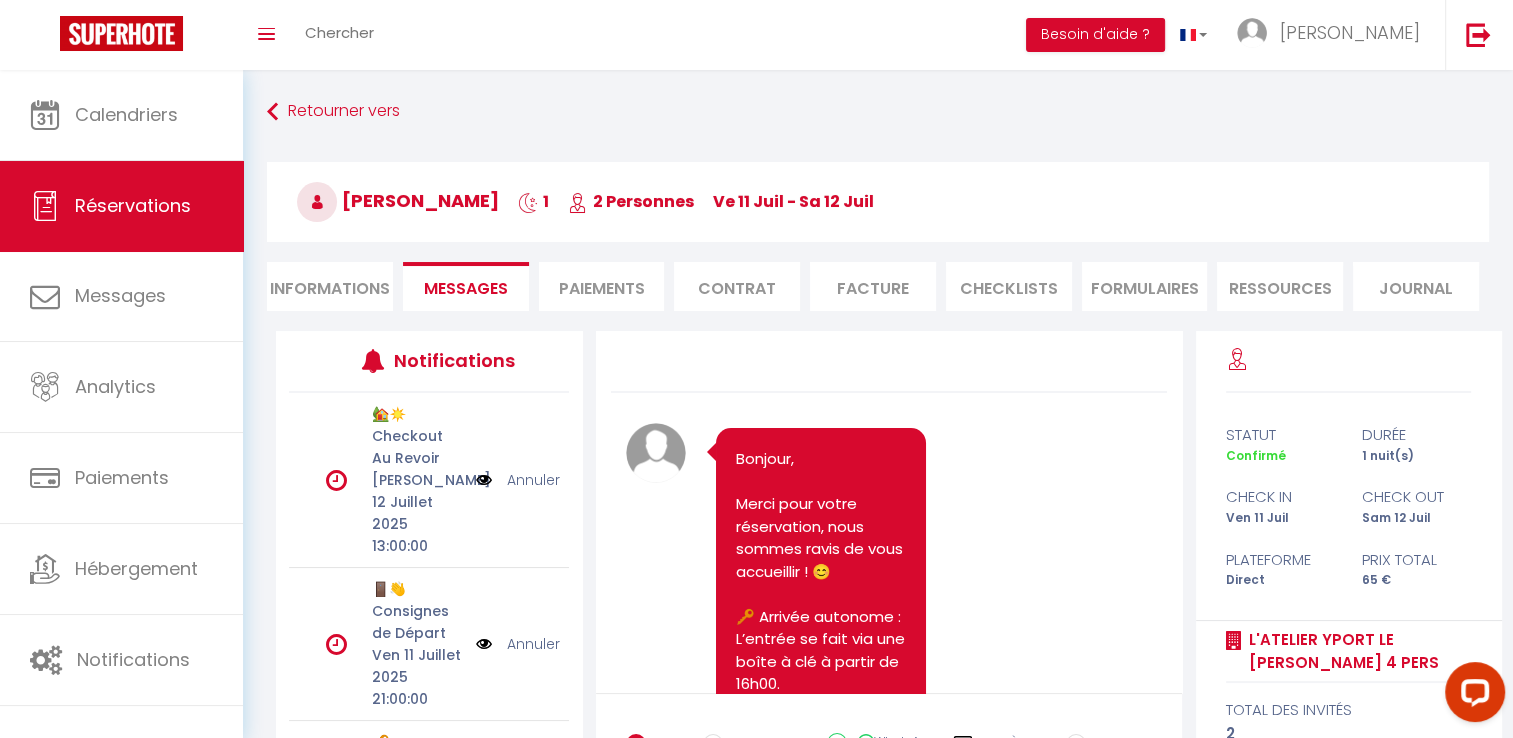 scroll, scrollTop: 5147, scrollLeft: 0, axis: vertical 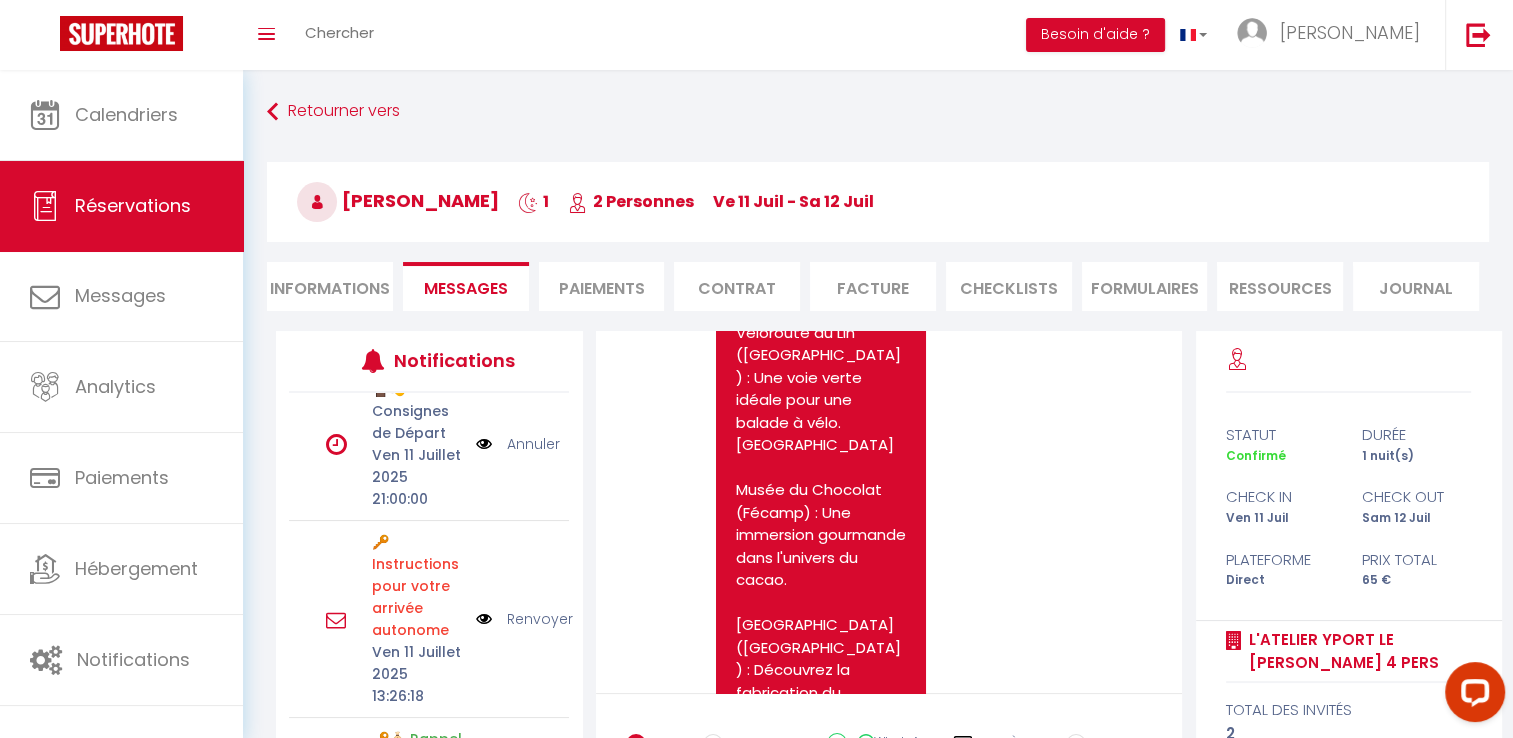 click at bounding box center [484, 619] 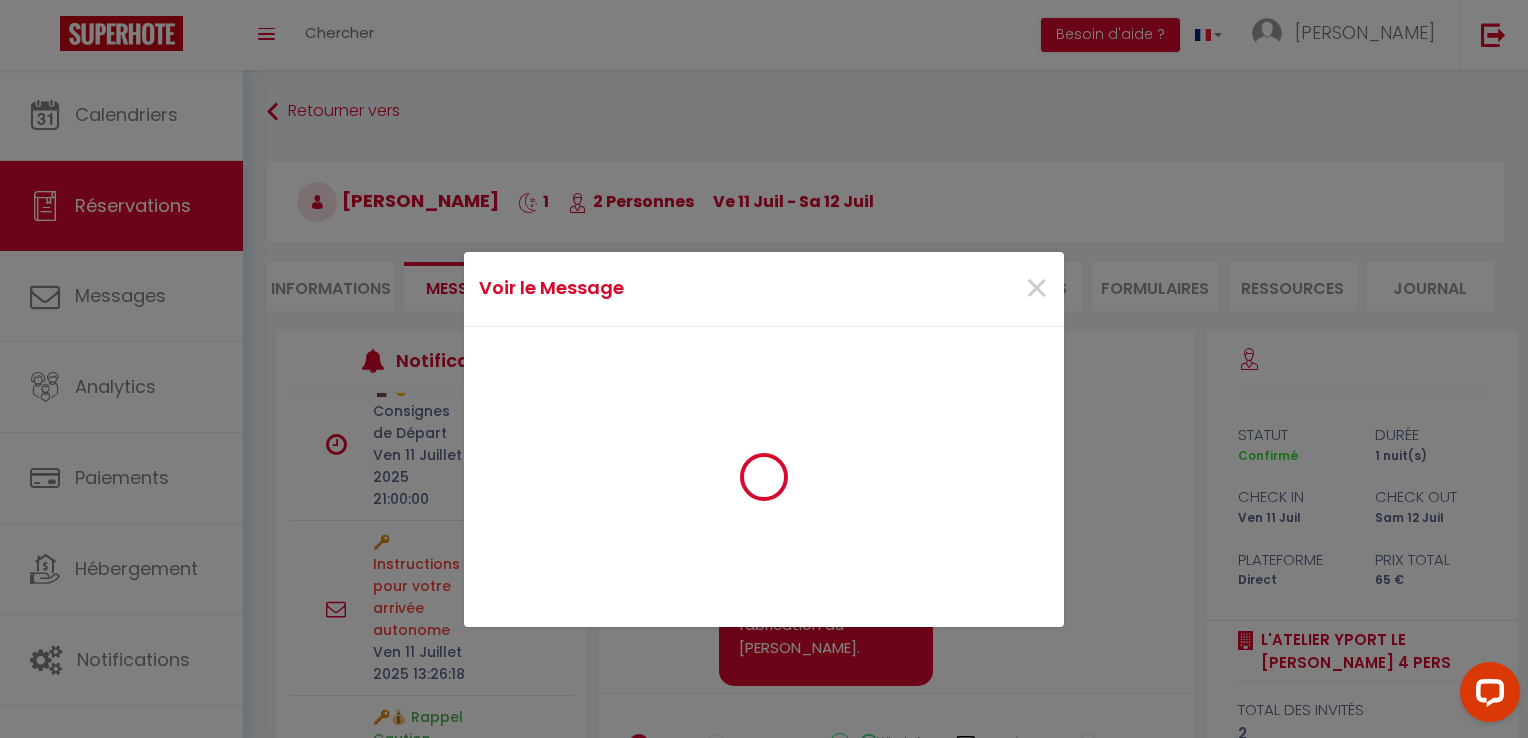 scroll, scrollTop: 5079, scrollLeft: 0, axis: vertical 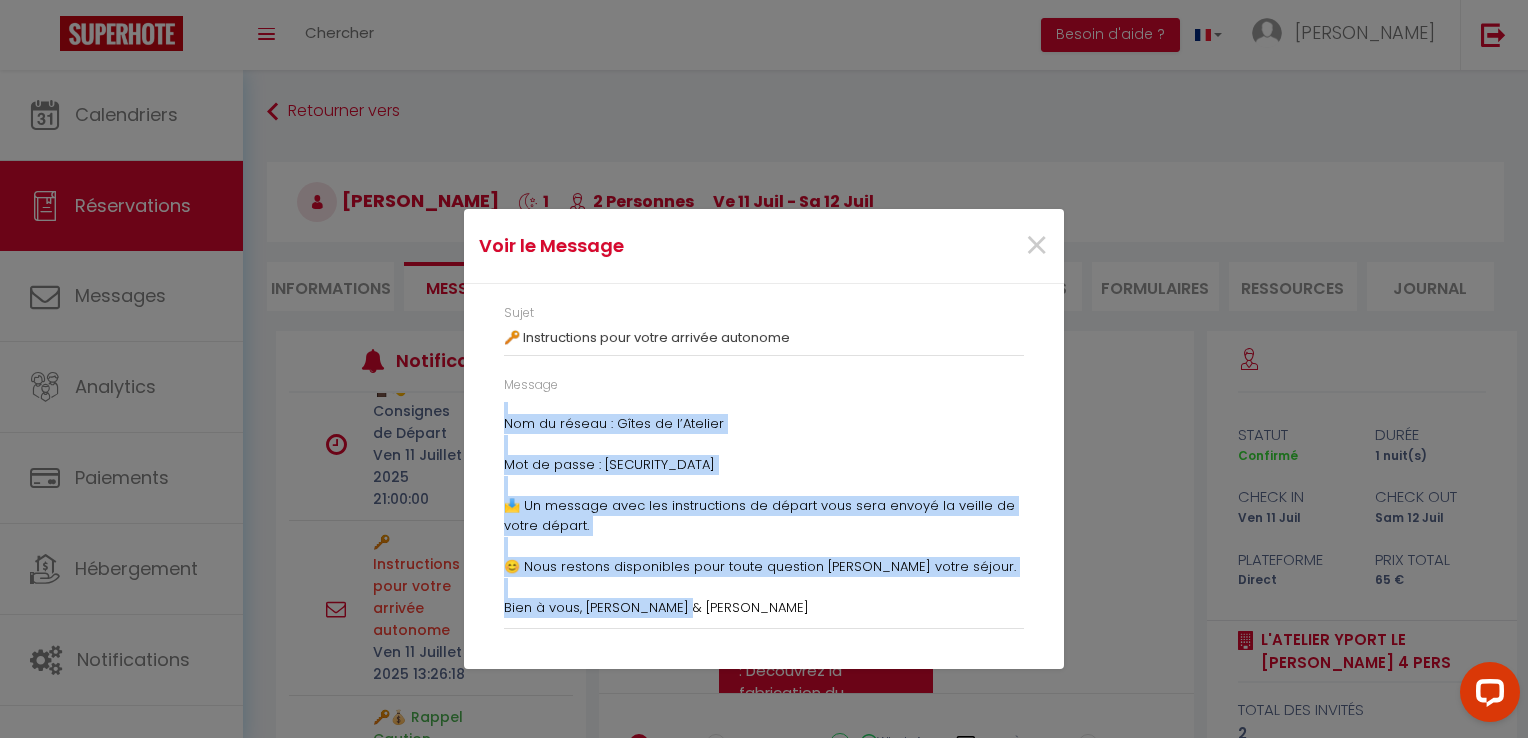 drag, startPoint x: 495, startPoint y: 404, endPoint x: 780, endPoint y: 598, distance: 344.76224 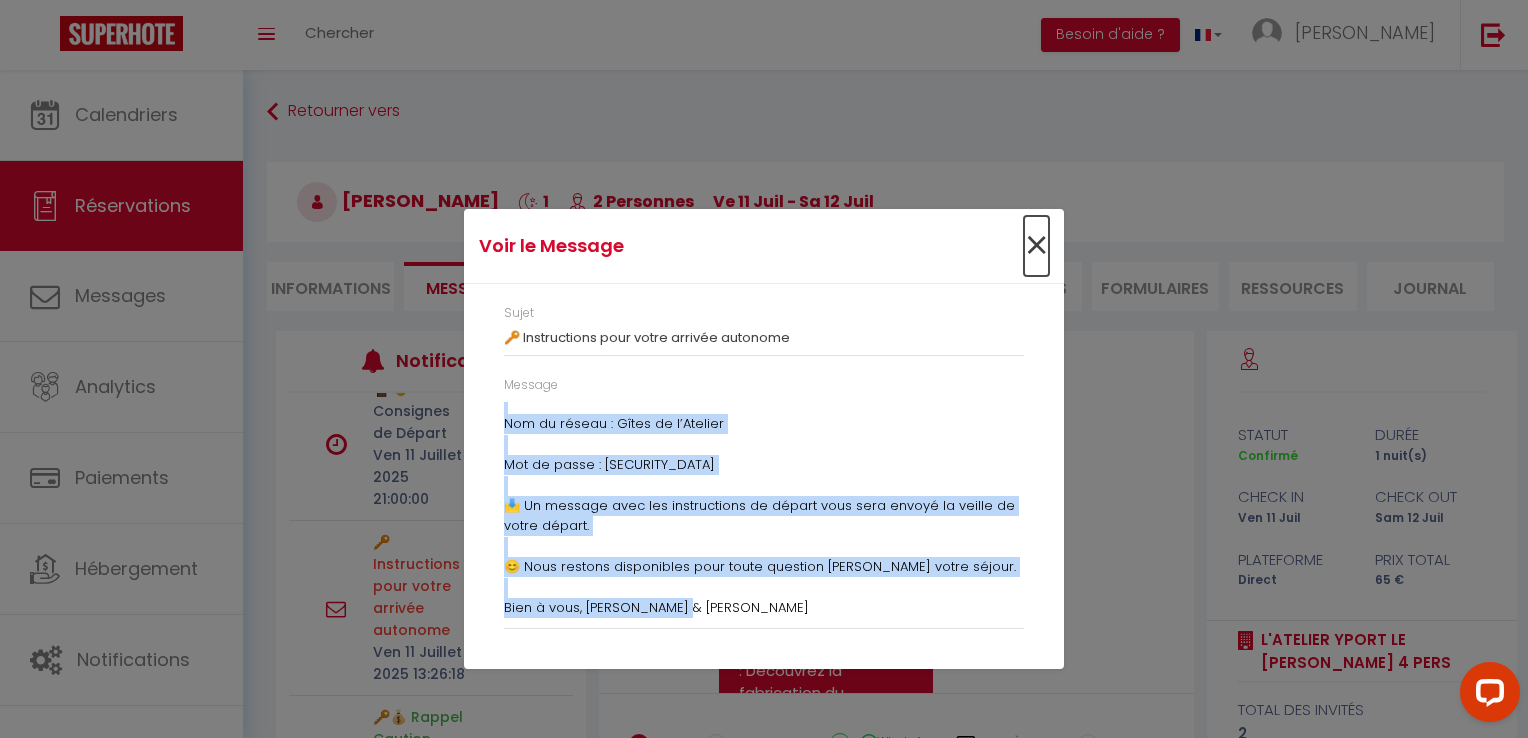click on "×" at bounding box center [1036, 246] 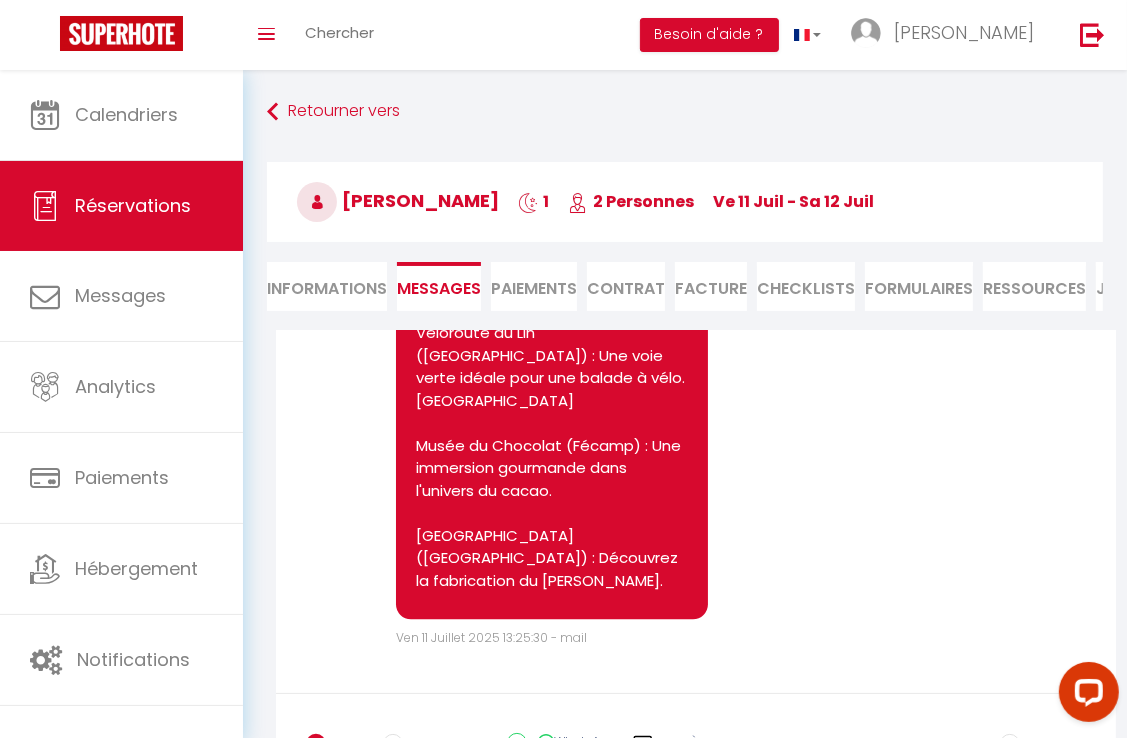 scroll, scrollTop: 3580, scrollLeft: 0, axis: vertical 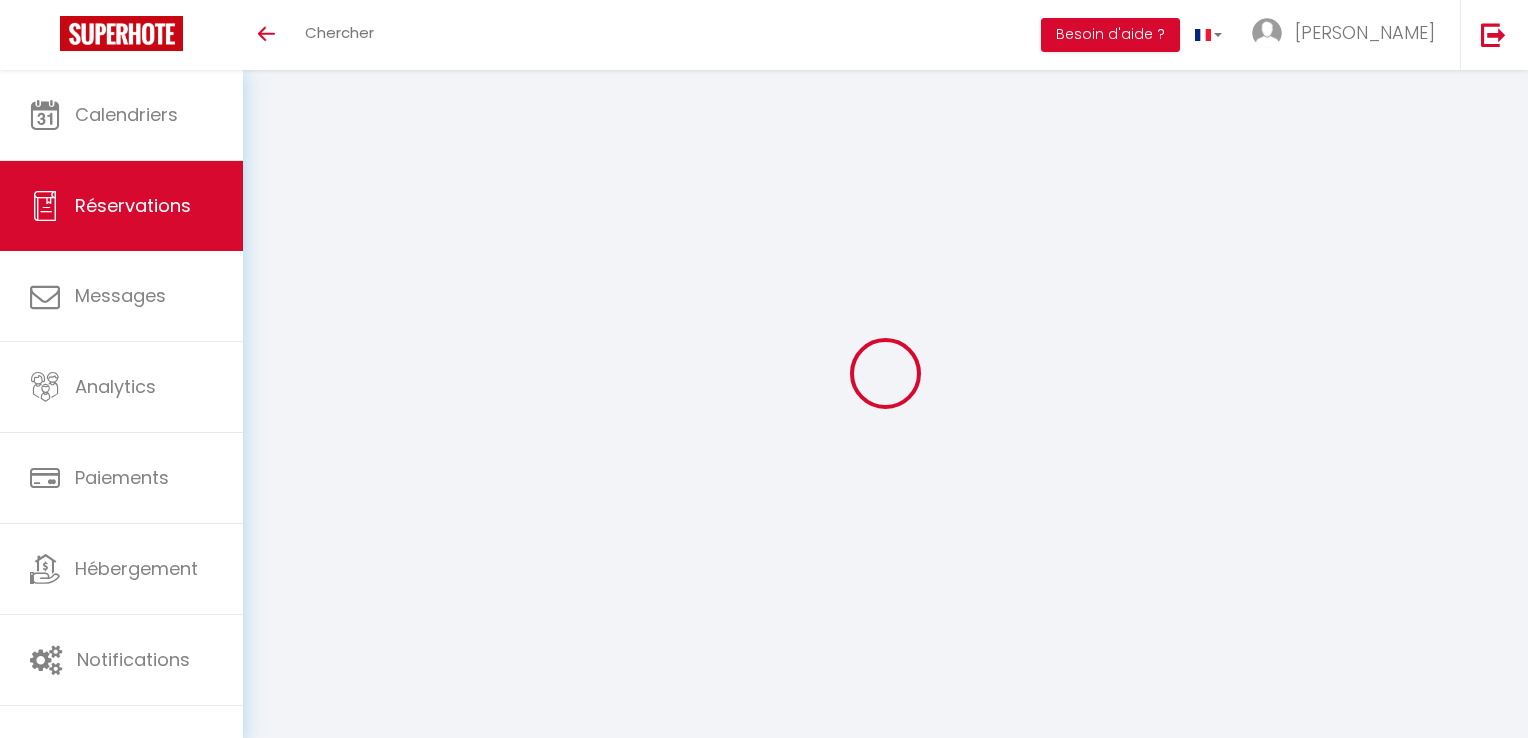 select 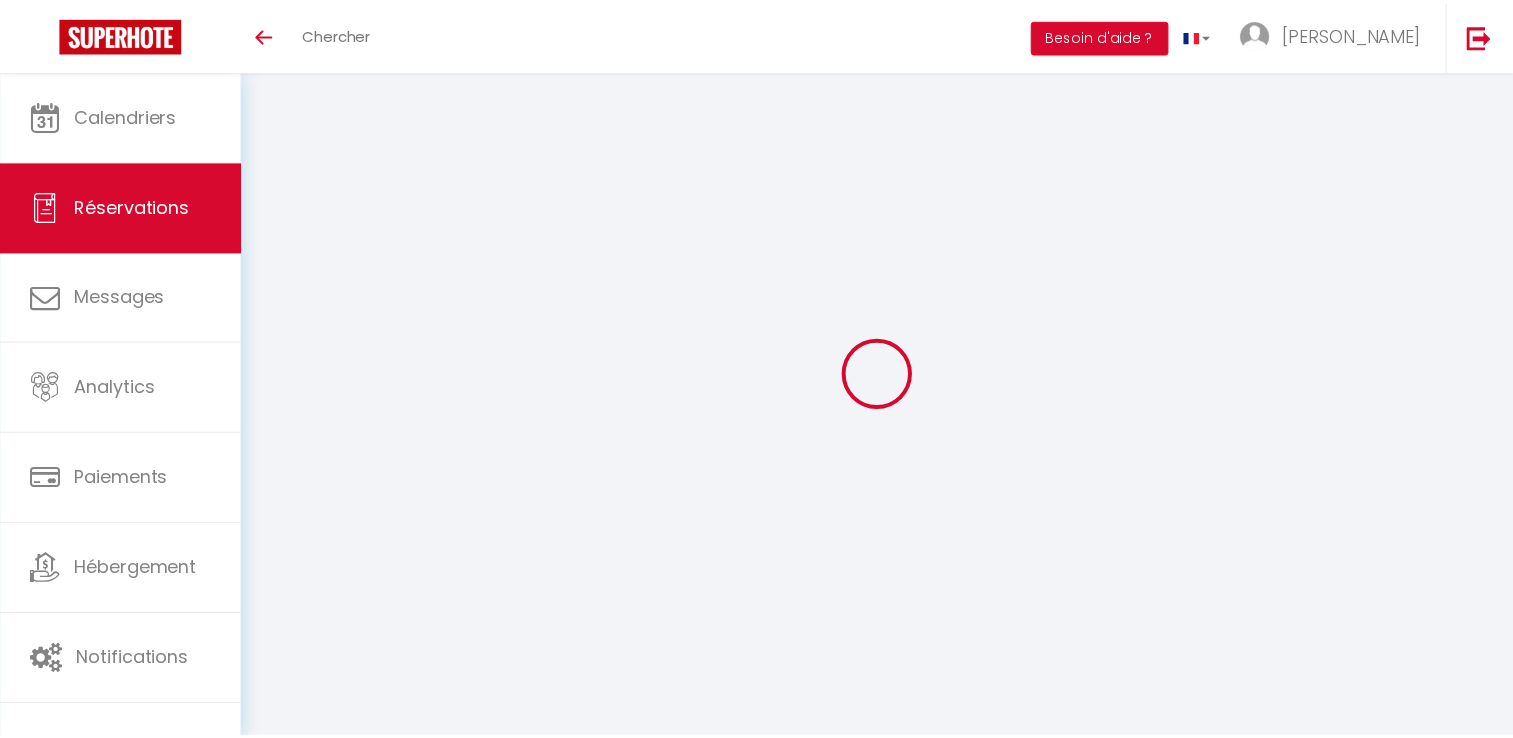 scroll, scrollTop: 0, scrollLeft: 0, axis: both 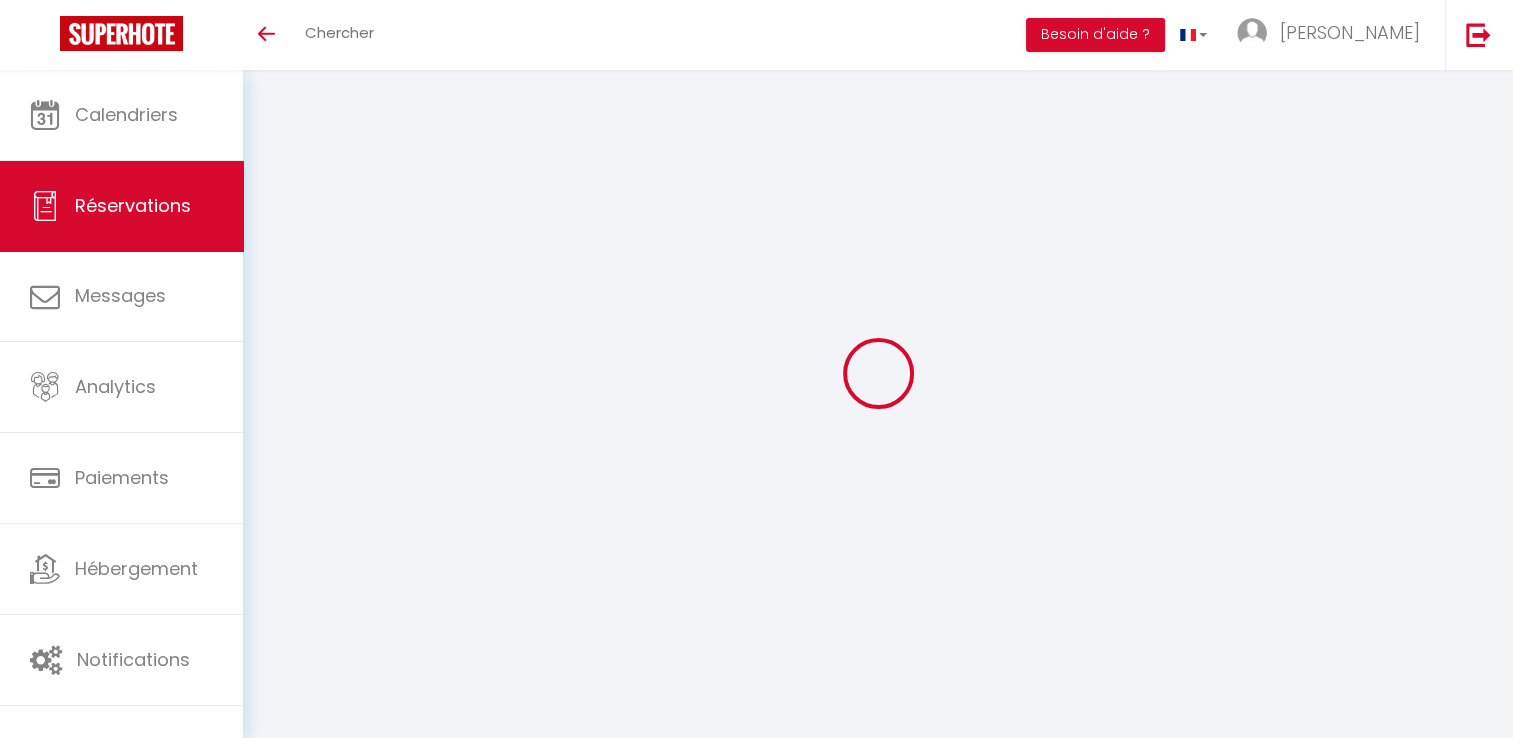 select 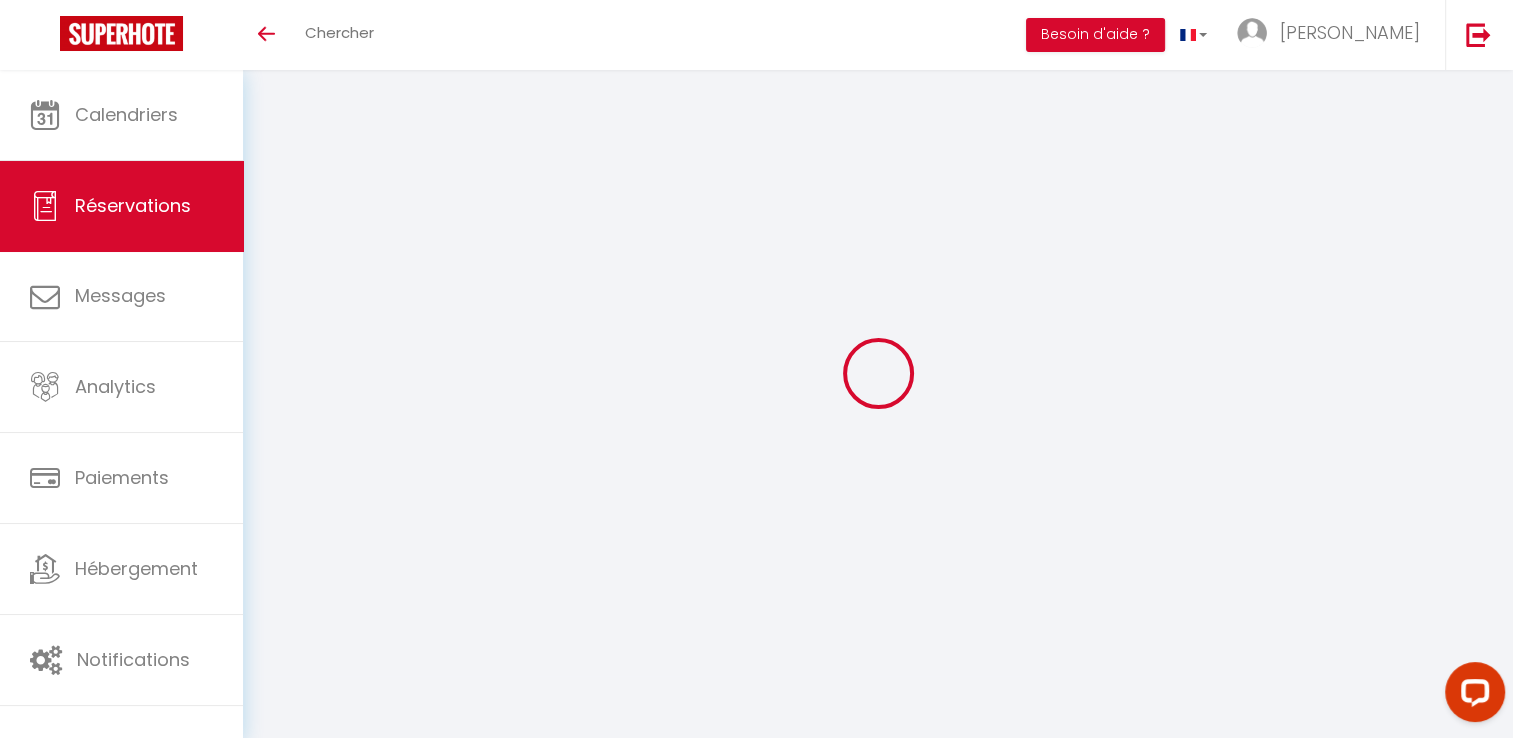 scroll, scrollTop: 0, scrollLeft: 0, axis: both 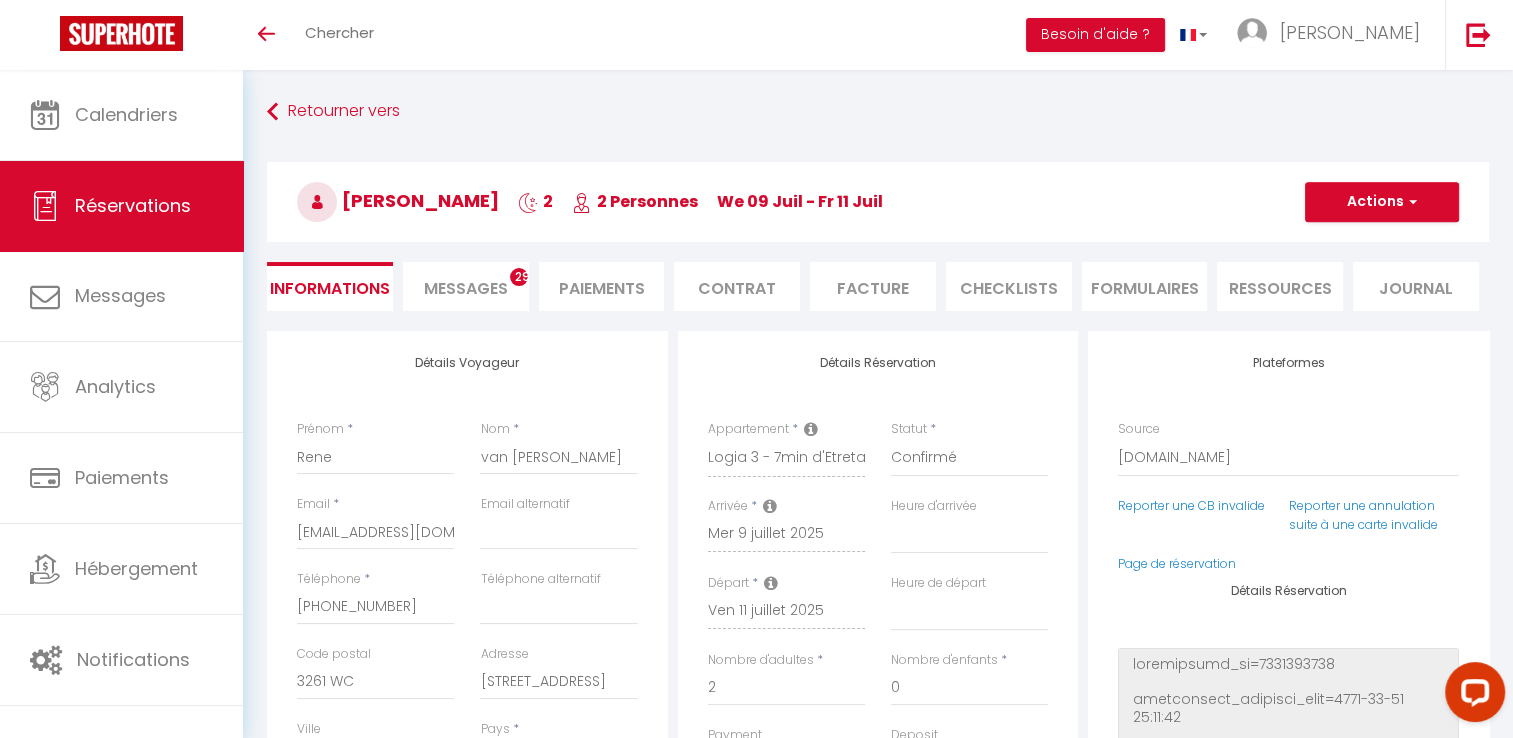 type on "8.09" 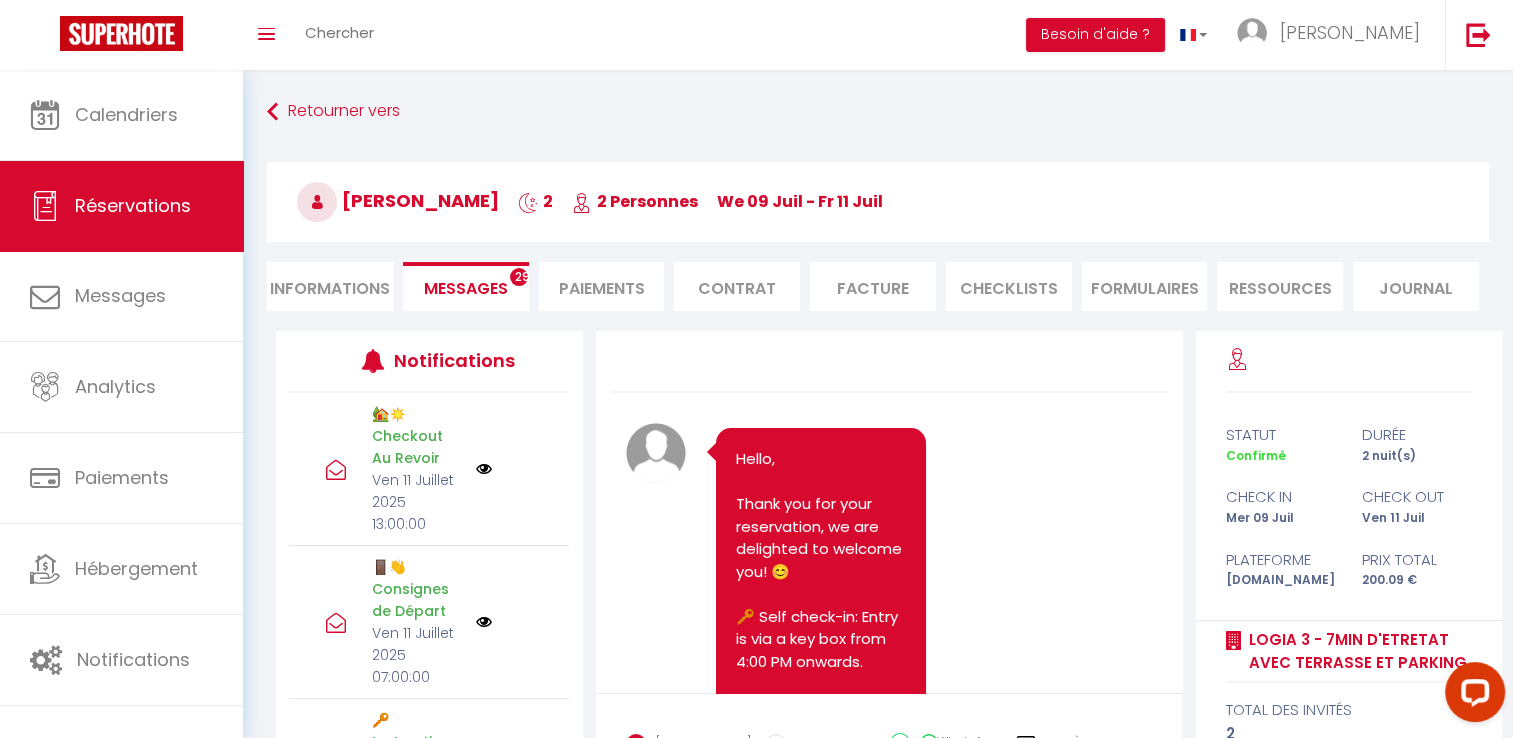 scroll, scrollTop: 197, scrollLeft: 0, axis: vertical 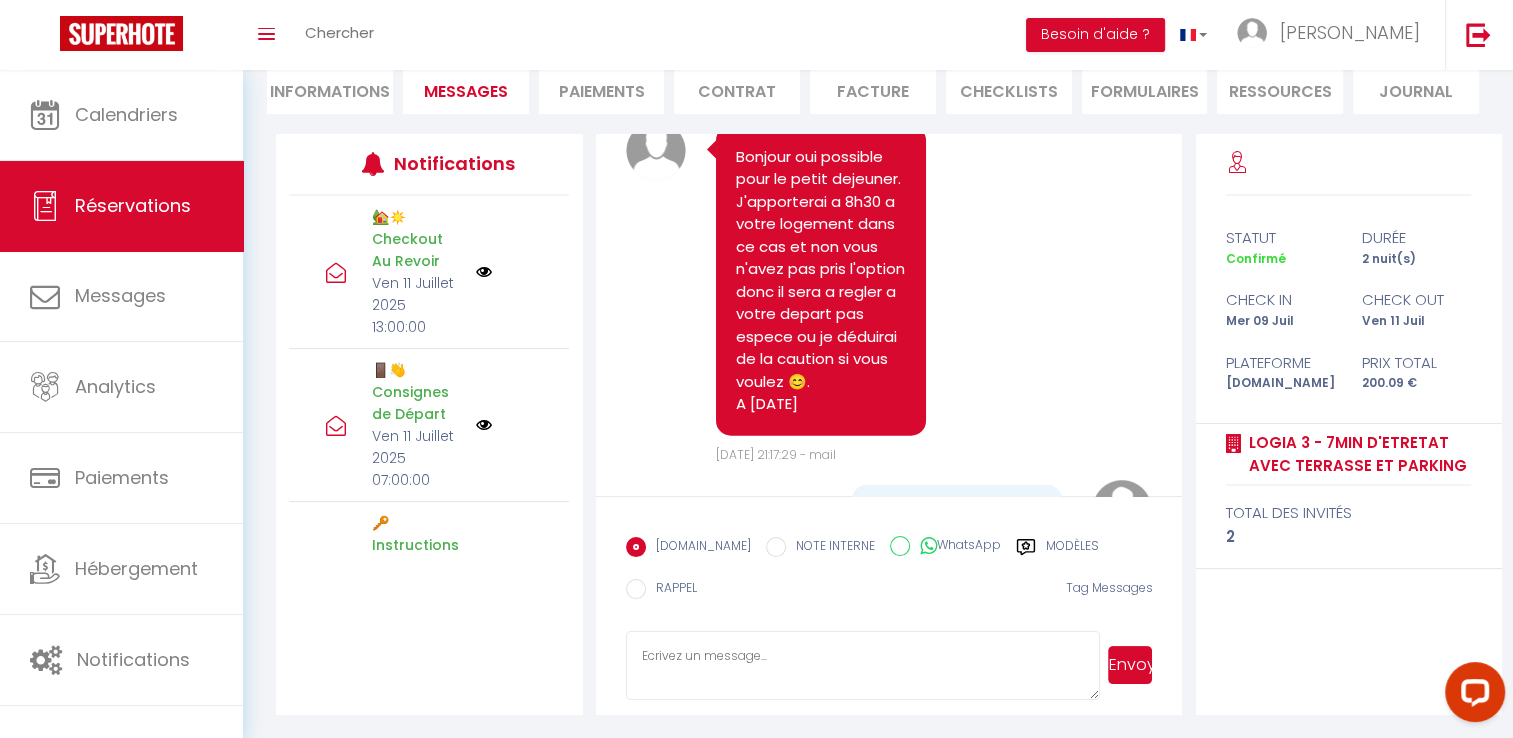 click at bounding box center [863, 666] 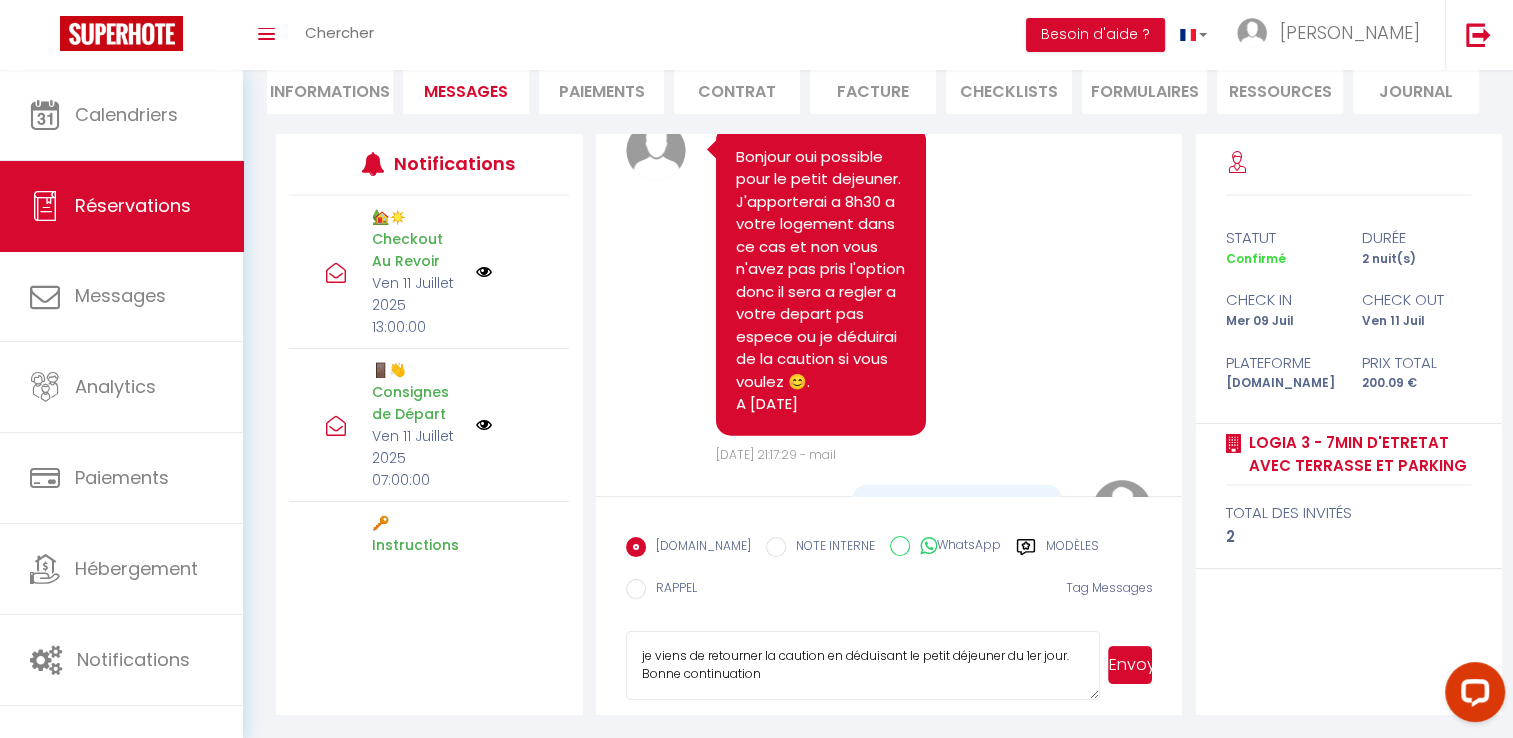 type on "je viens de retourner la caution en déduisant le petit déjeuner du 1er jour. Bonne continuation" 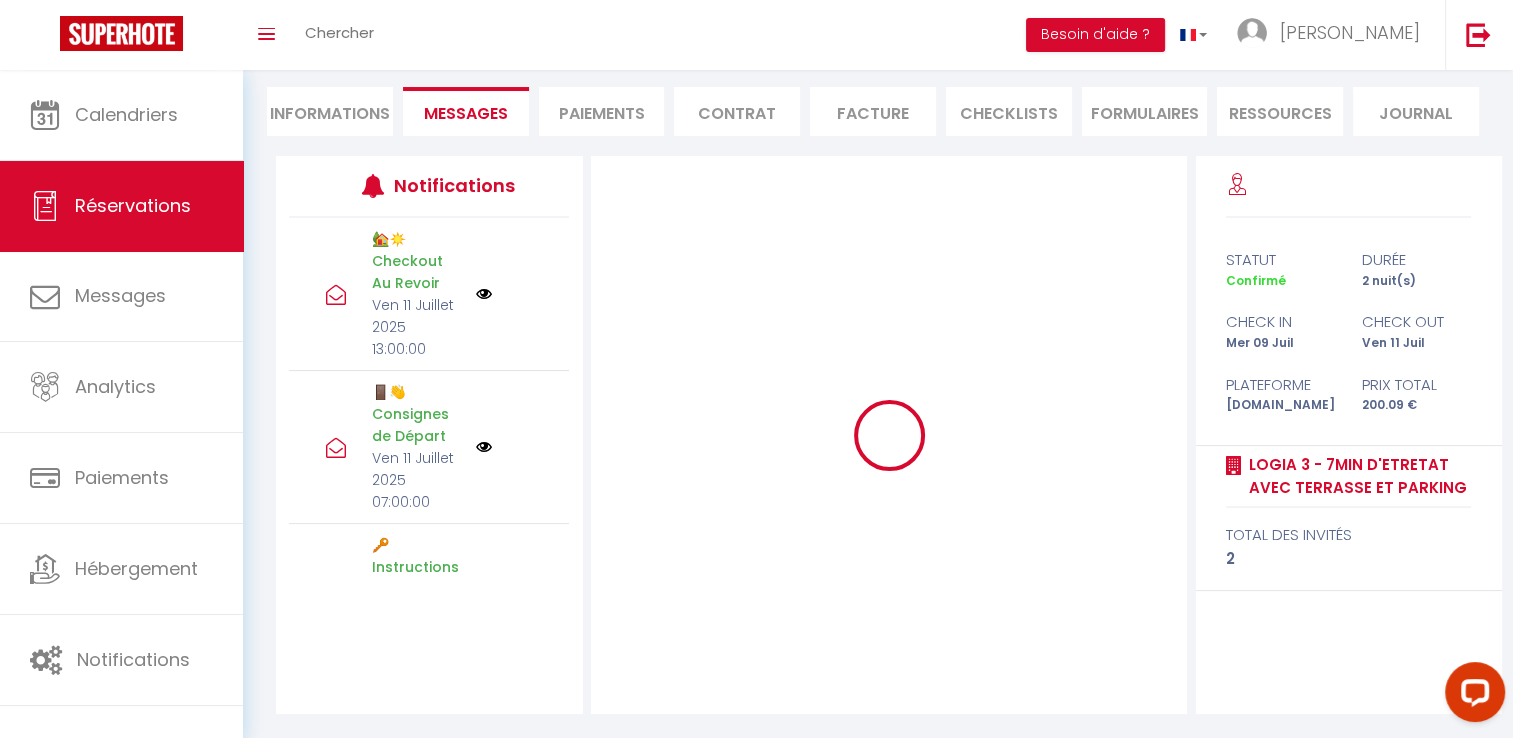 select 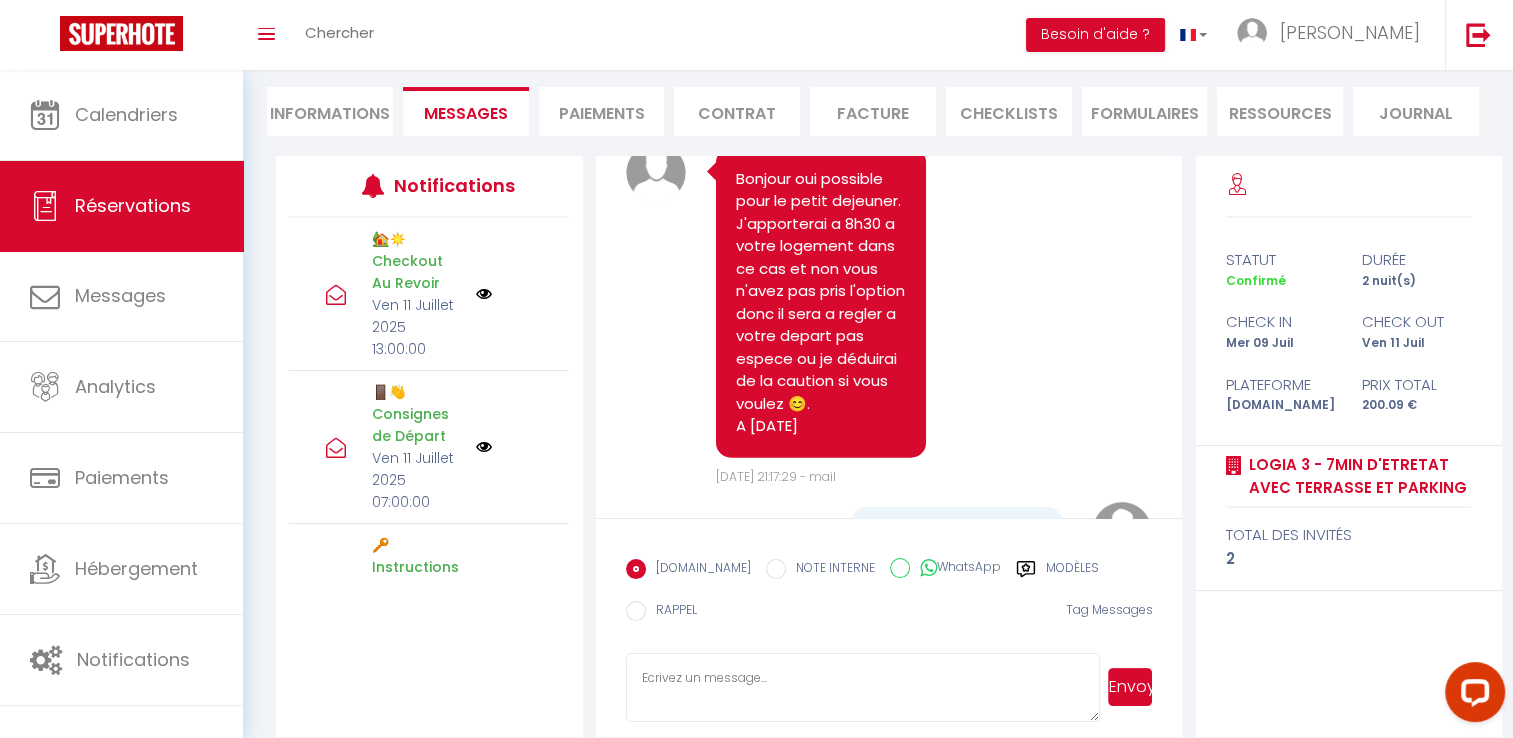 select 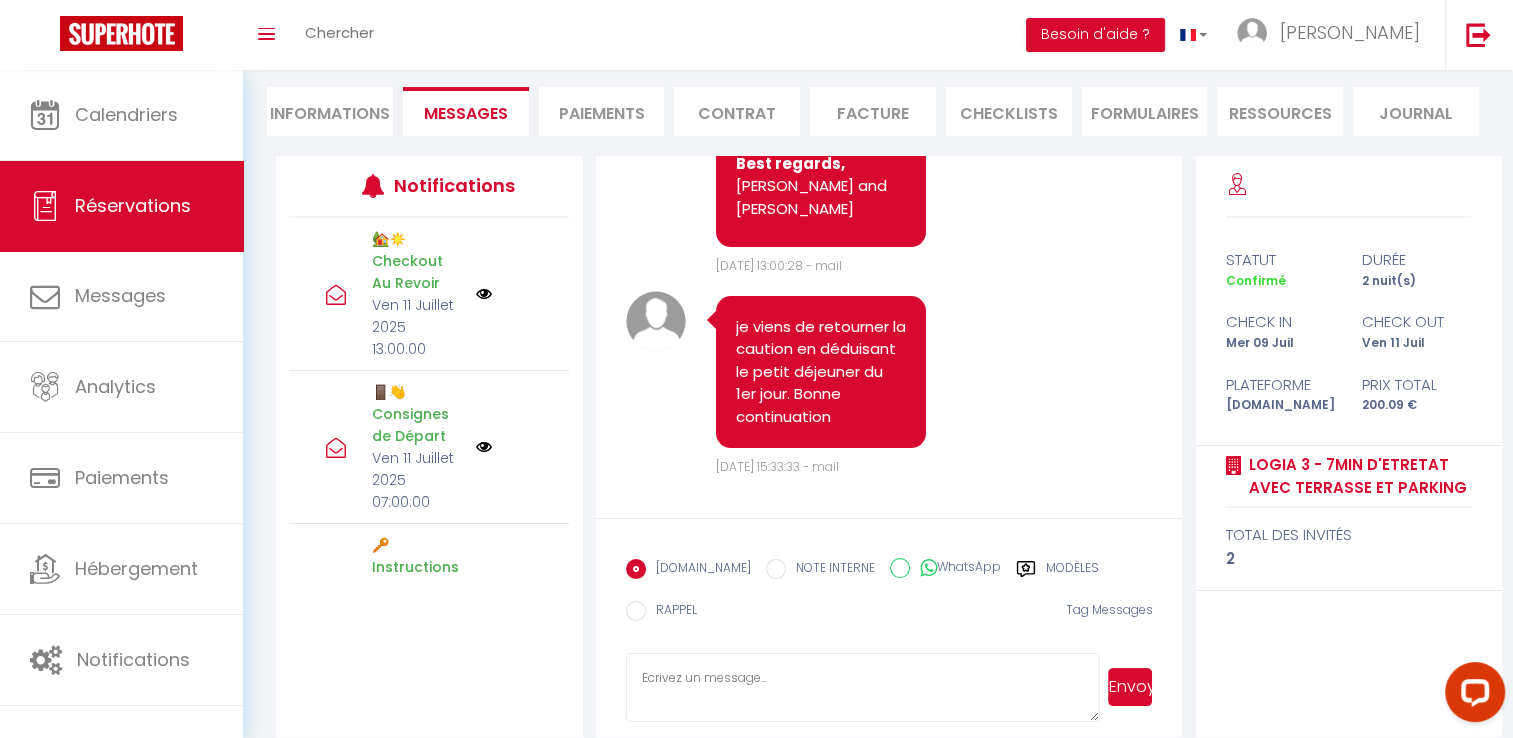 click on "Informations" at bounding box center (330, 111) 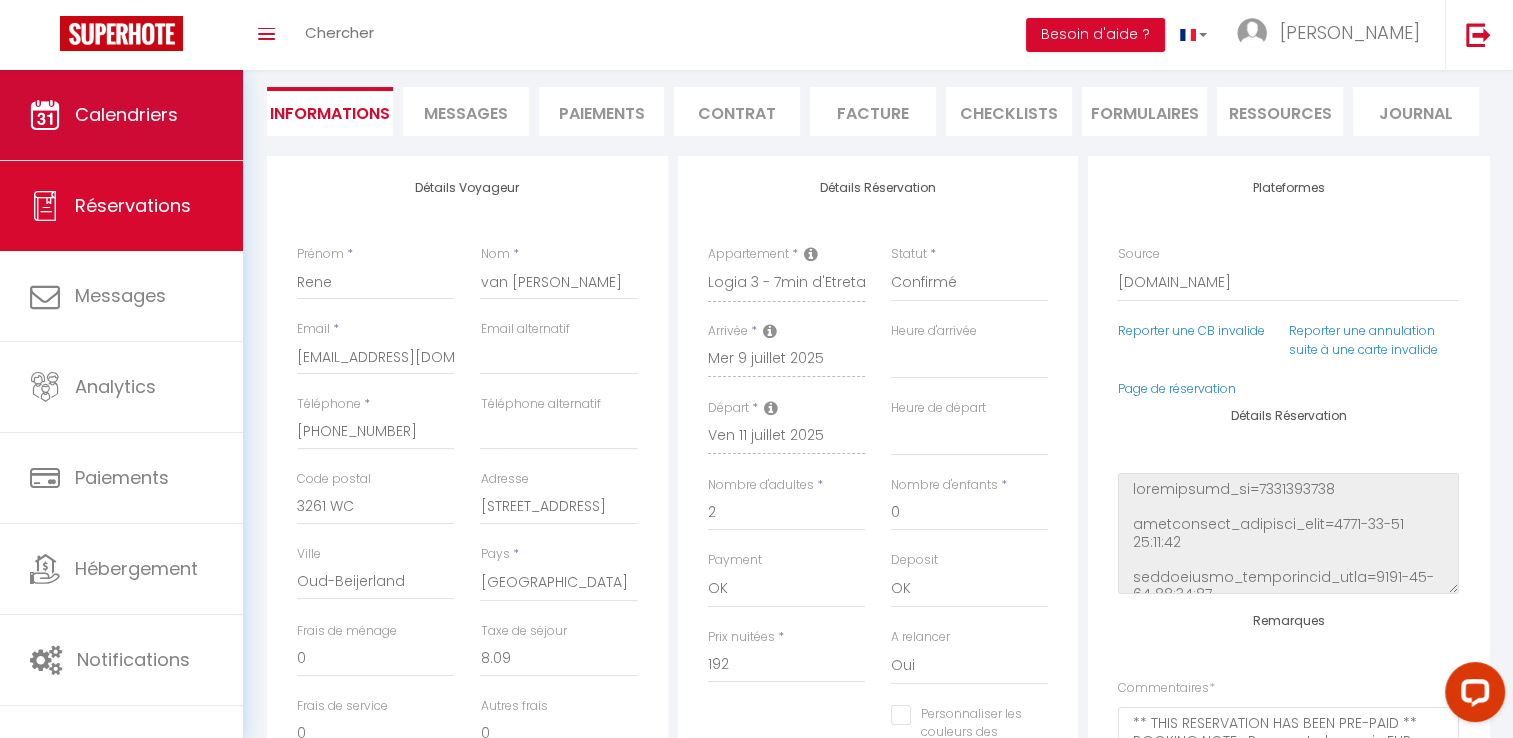 click on "Calendriers" at bounding box center [126, 114] 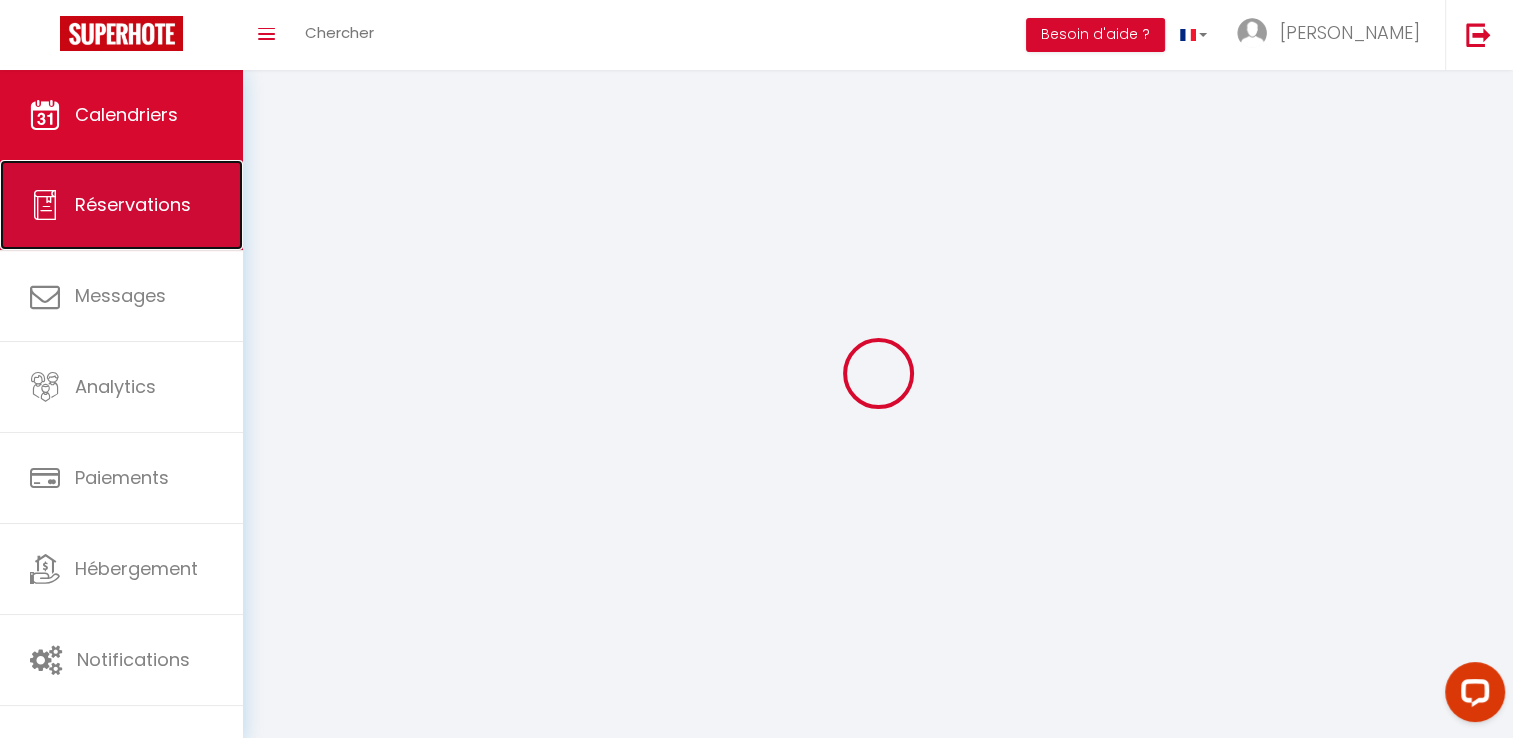 click on "Réservations" at bounding box center [133, 204] 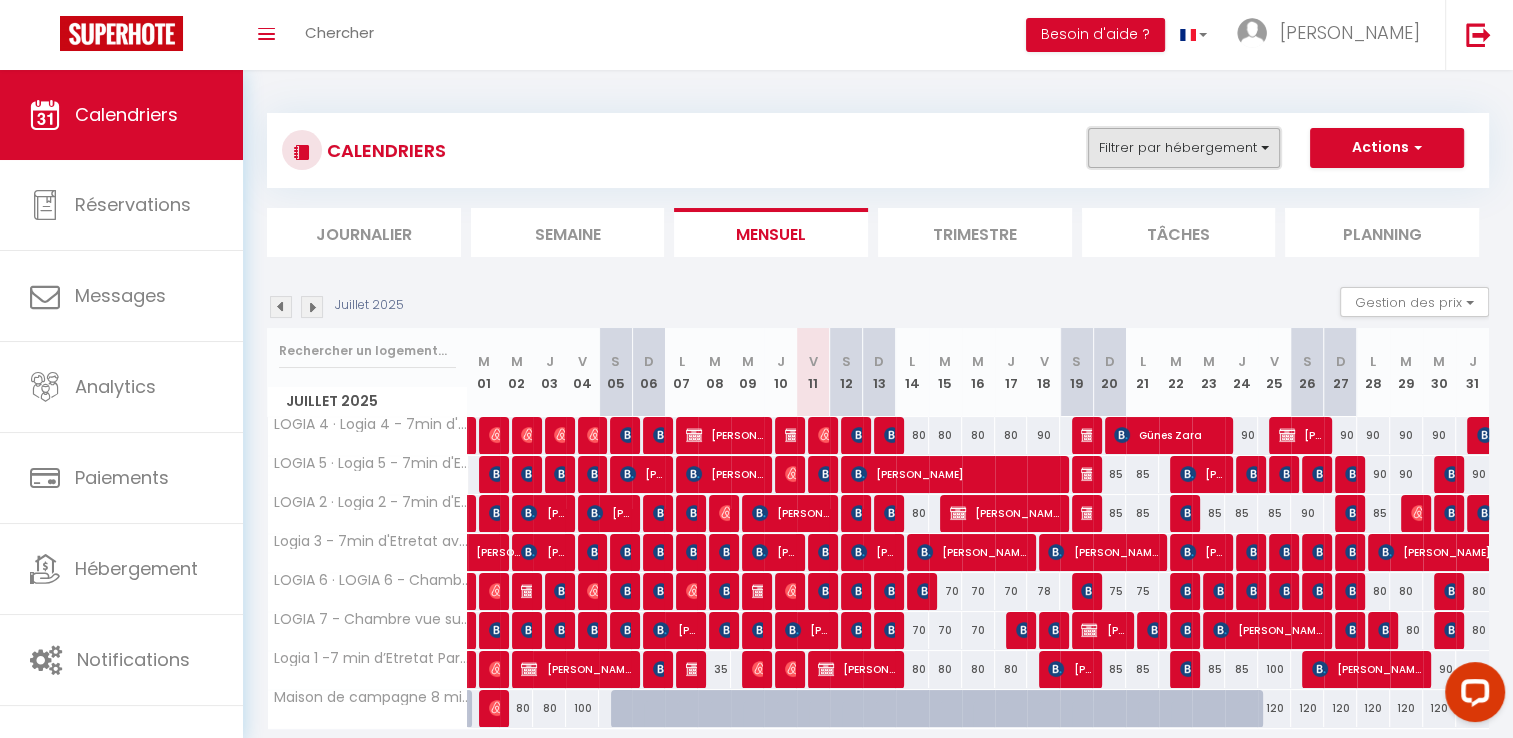 click on "Filtrer par hébergement" at bounding box center [1184, 148] 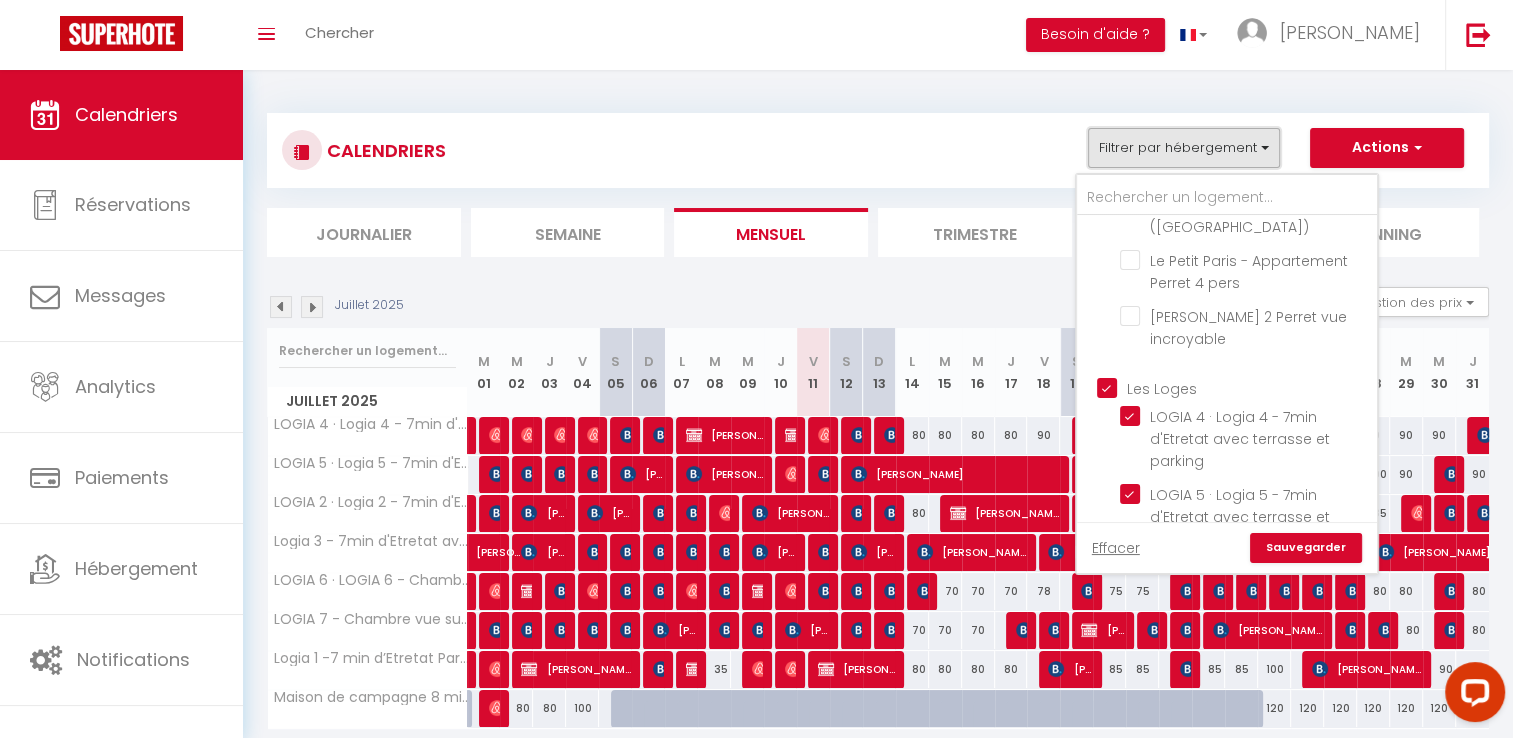 scroll, scrollTop: 300, scrollLeft: 0, axis: vertical 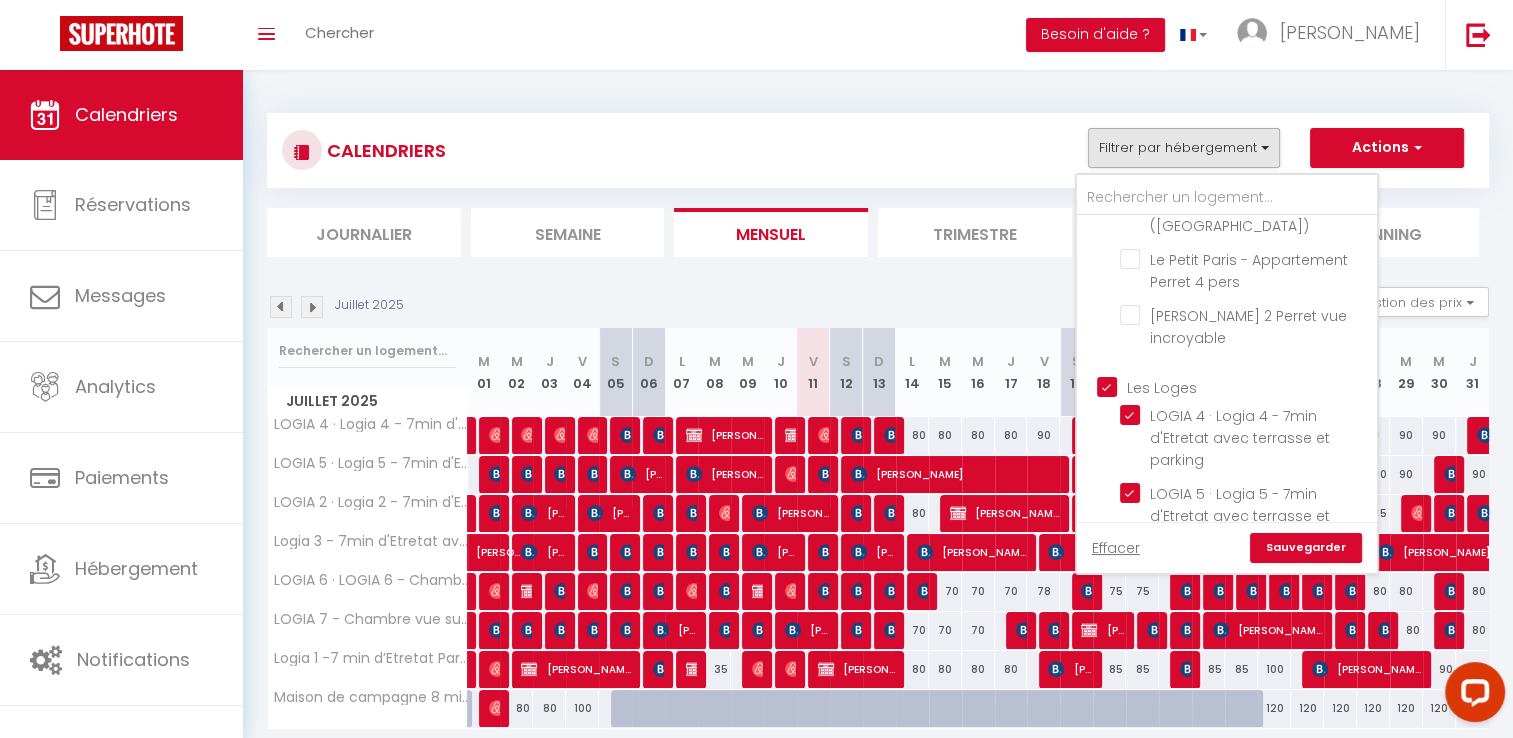click on "Les Loges" at bounding box center [1247, 385] 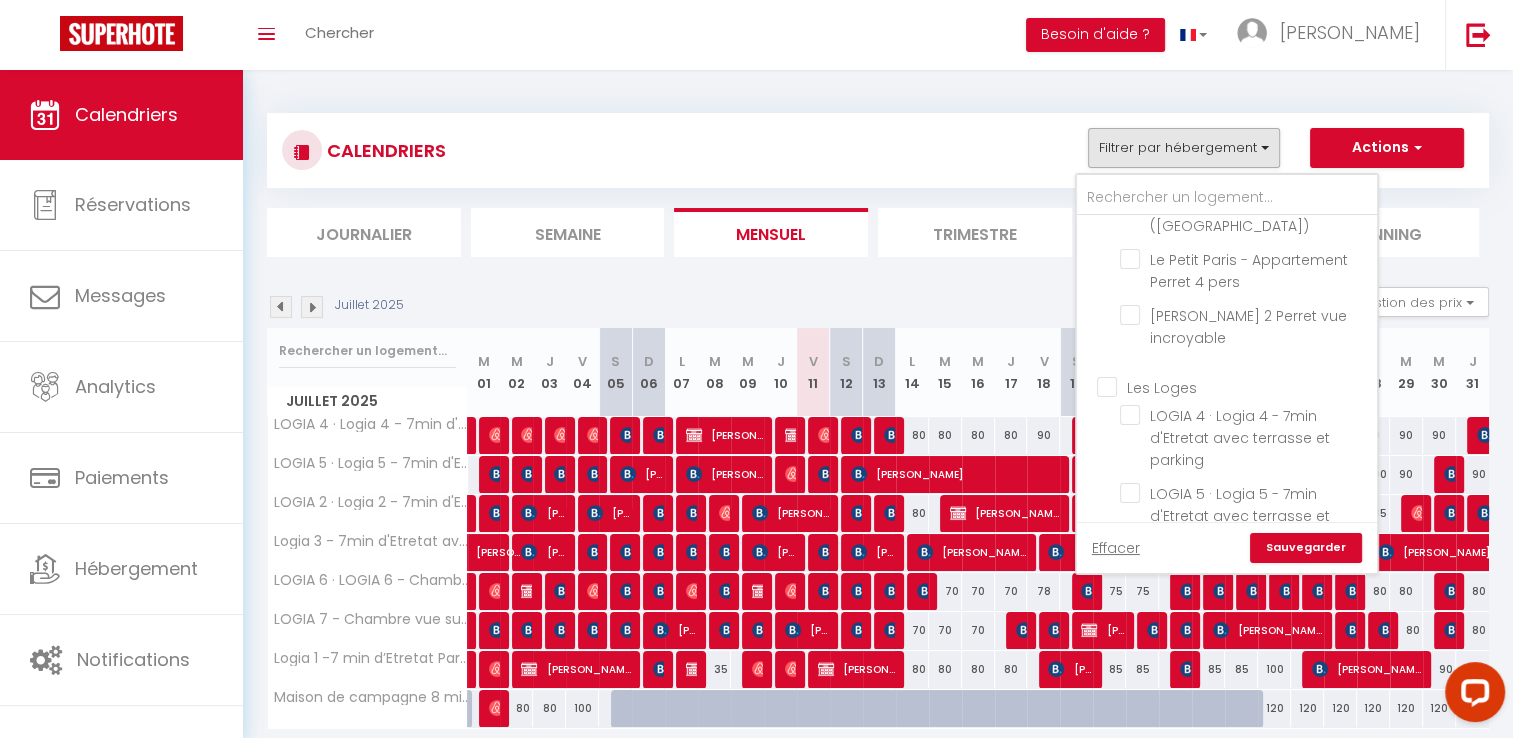 checkbox on "false" 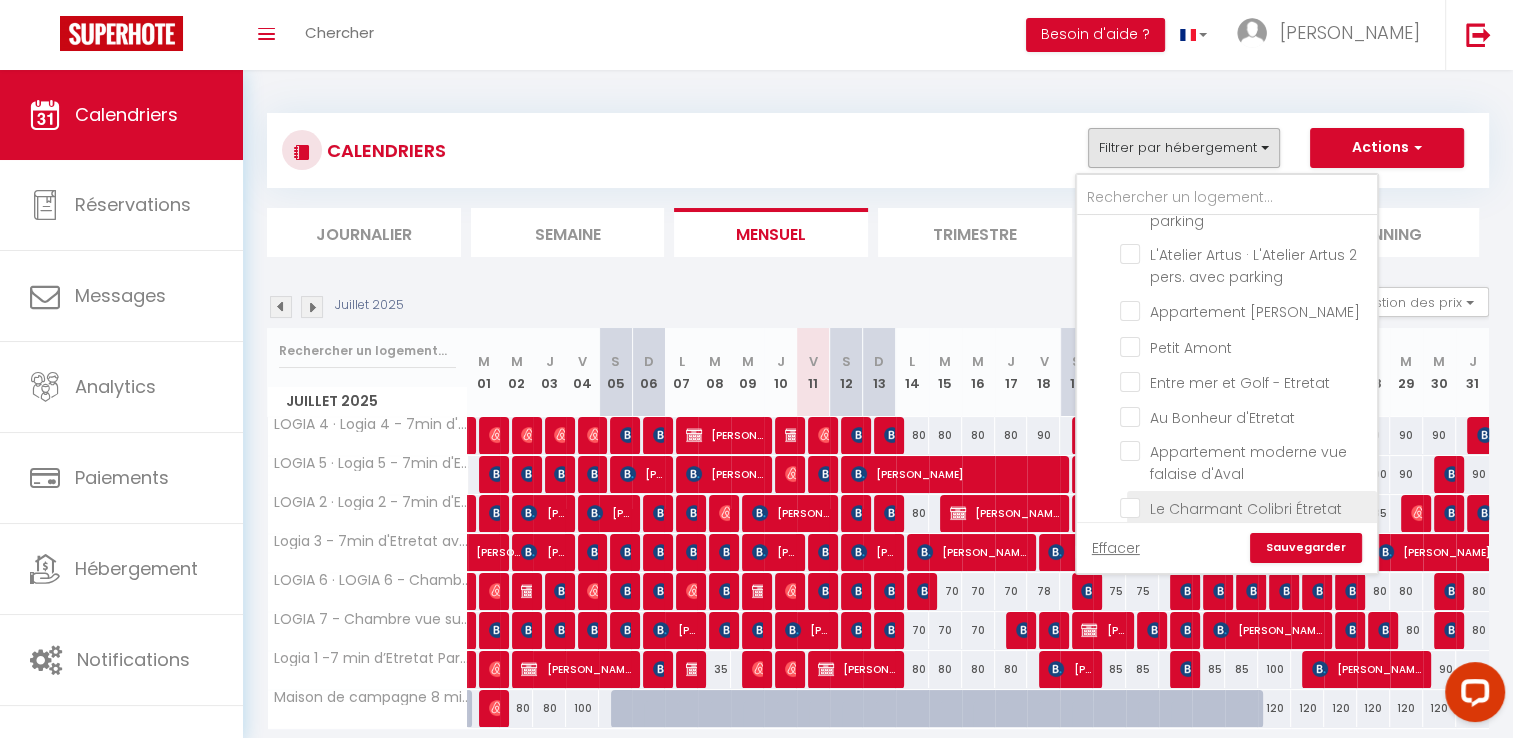scroll, scrollTop: 1964, scrollLeft: 0, axis: vertical 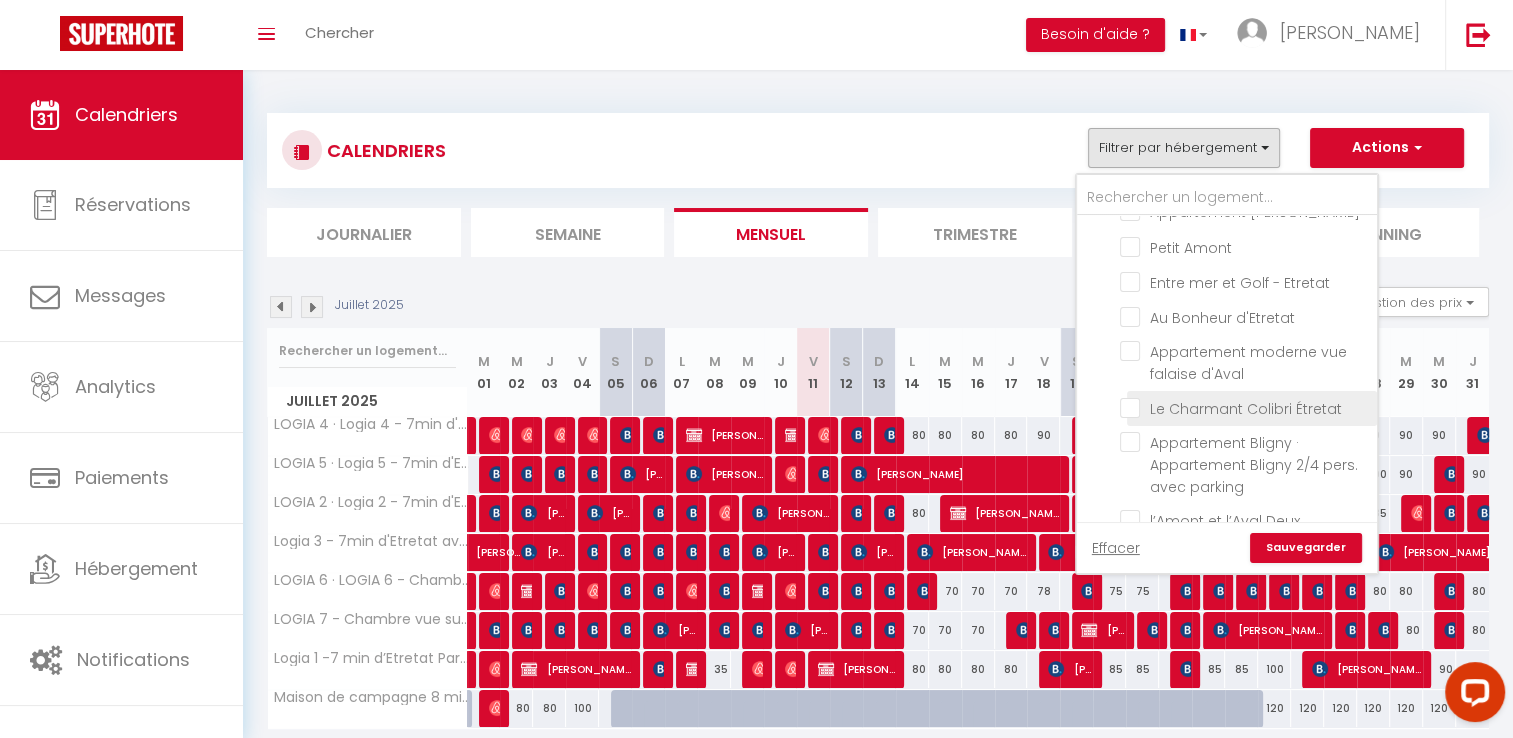 click on "Le Charmant Colibri Étretat" at bounding box center (1241, 409) 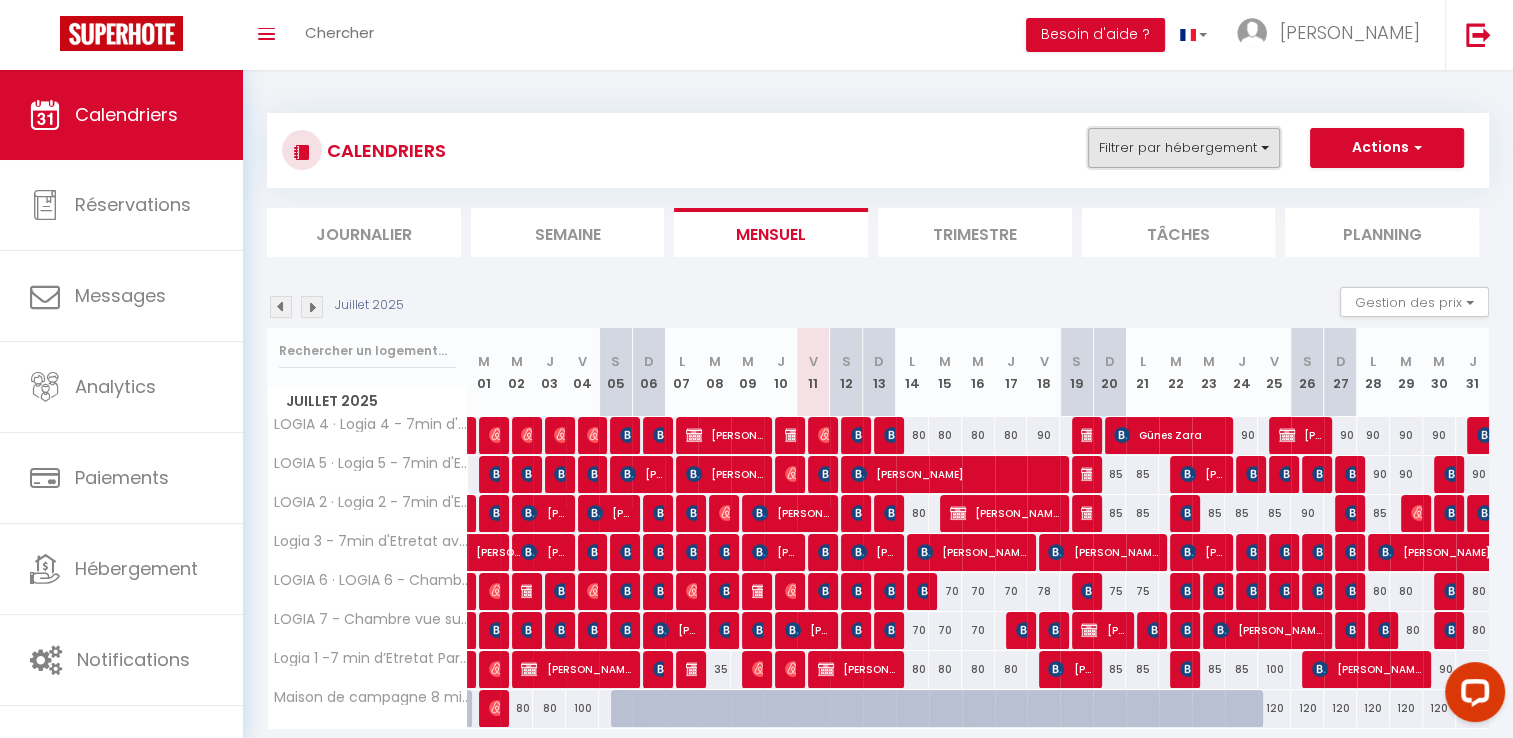 click on "Filtrer par hébergement" at bounding box center [1184, 148] 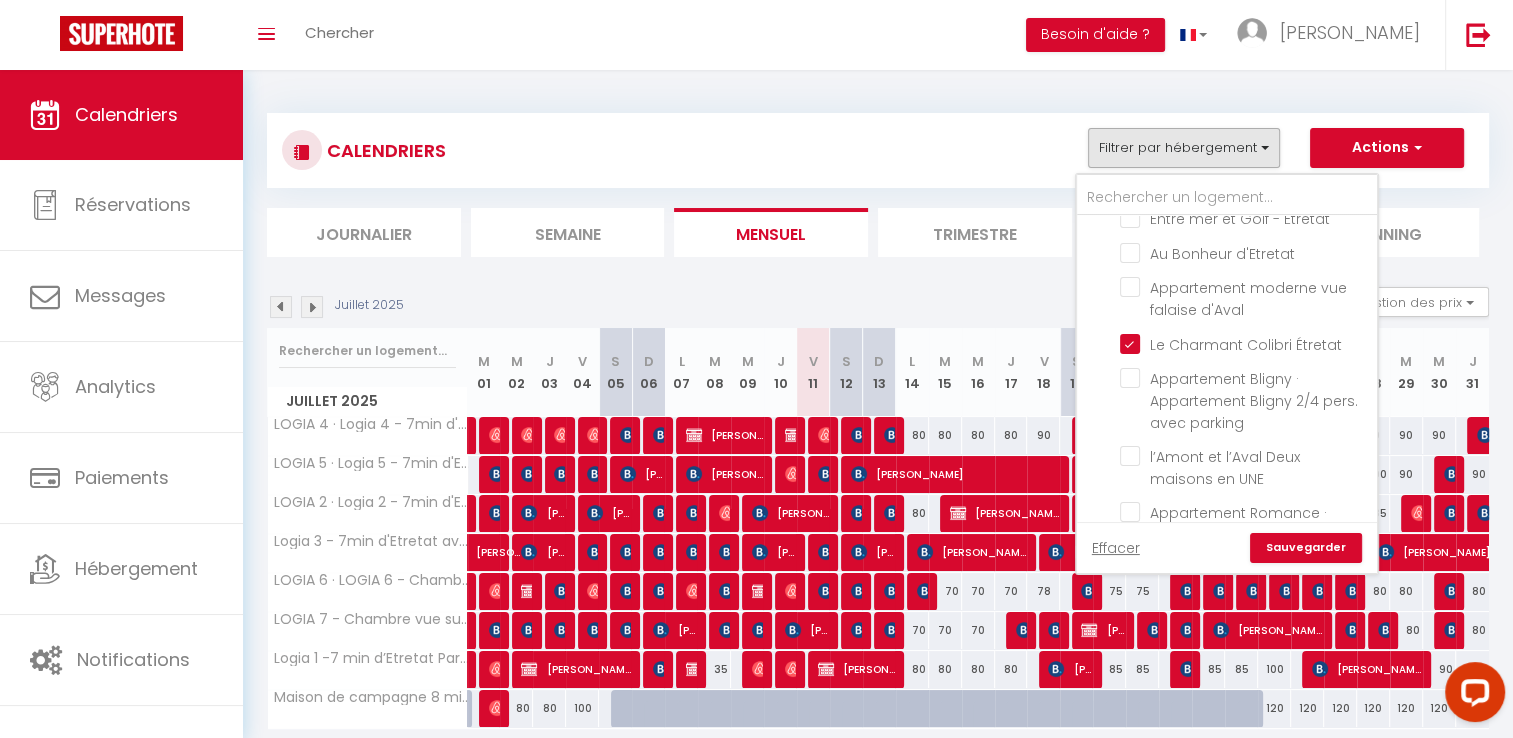 click on "Sauvegarder" at bounding box center (1306, 548) 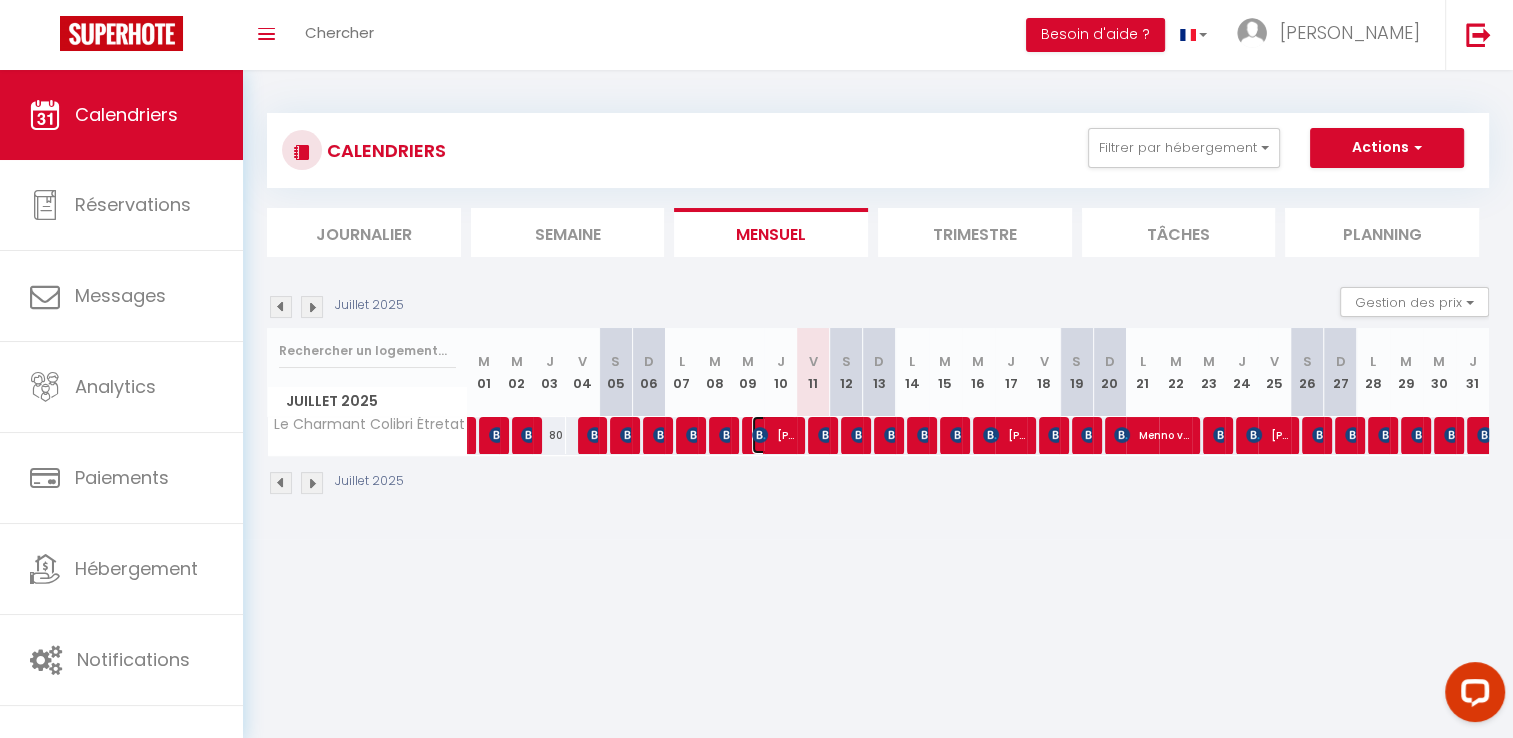 click on "[PERSON_NAME]" at bounding box center [774, 435] 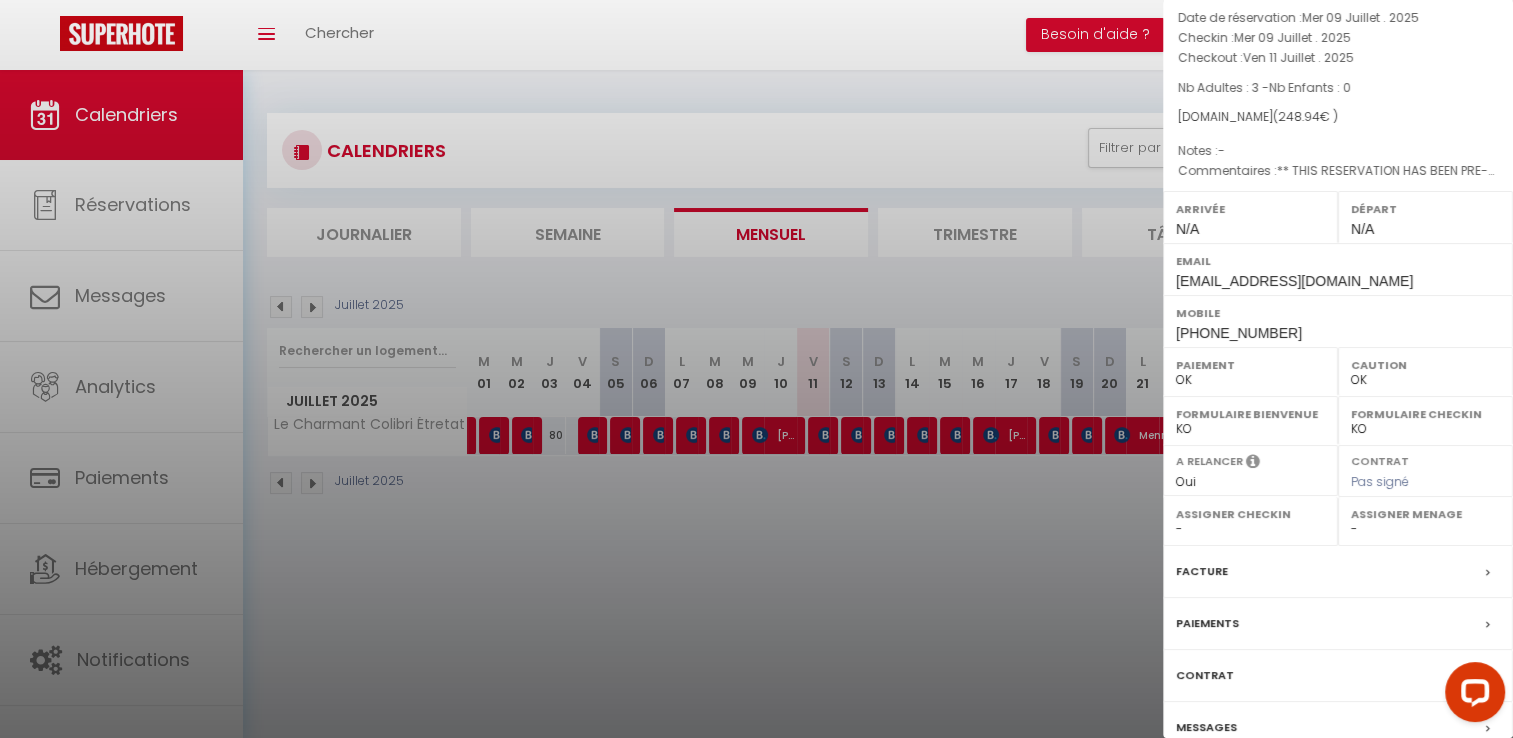 scroll, scrollTop: 190, scrollLeft: 0, axis: vertical 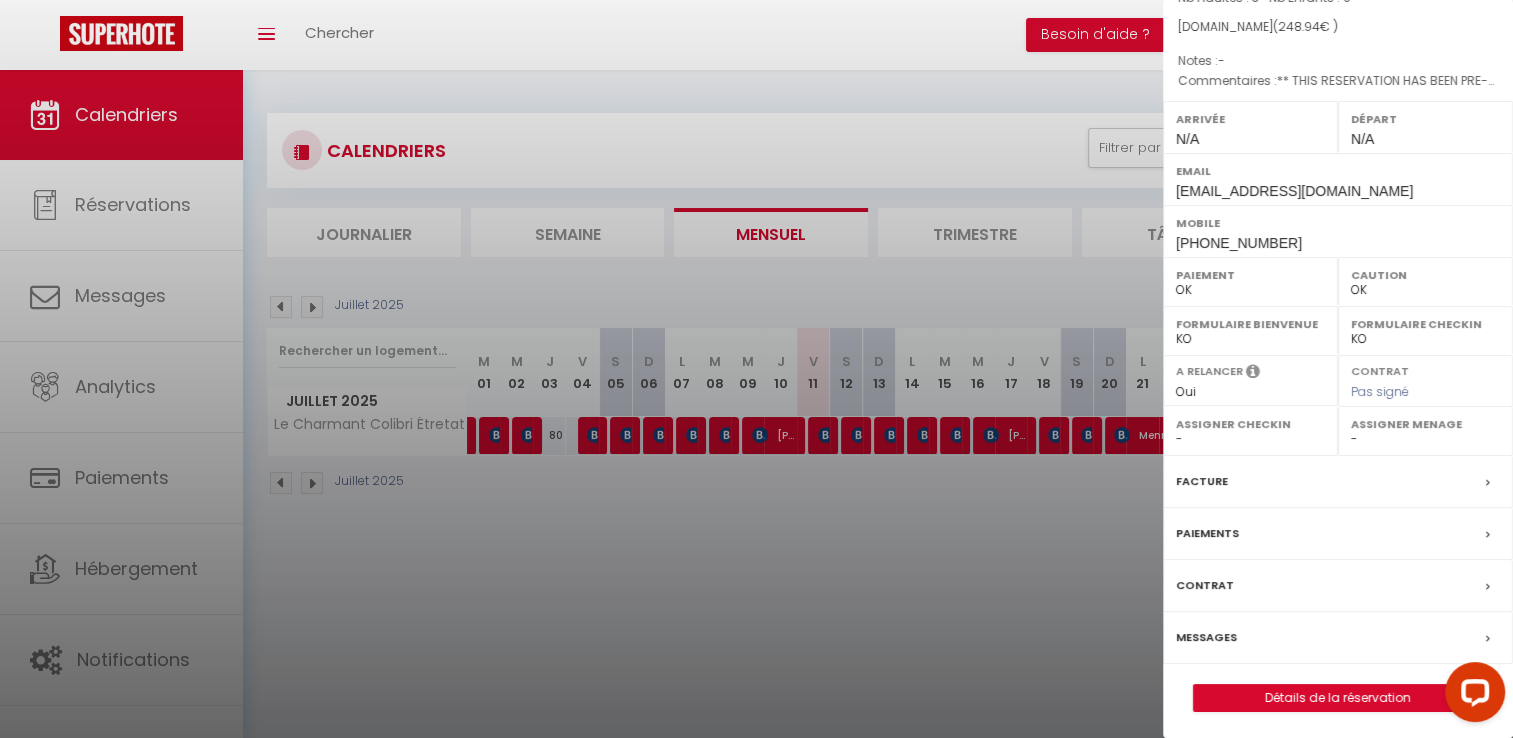 drag, startPoint x: 1284, startPoint y: 636, endPoint x: 1296, endPoint y: 649, distance: 17.691807 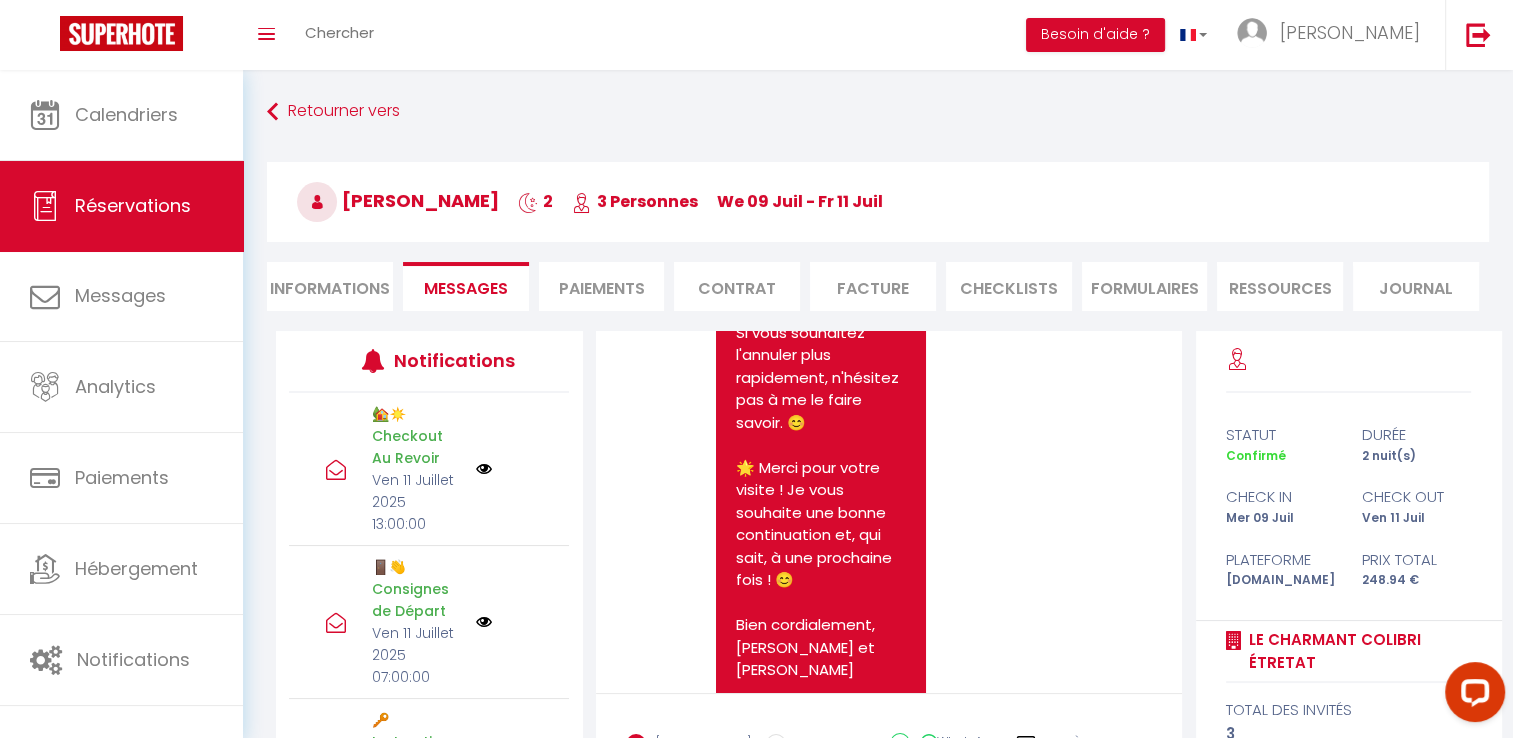 scroll, scrollTop: 9205, scrollLeft: 0, axis: vertical 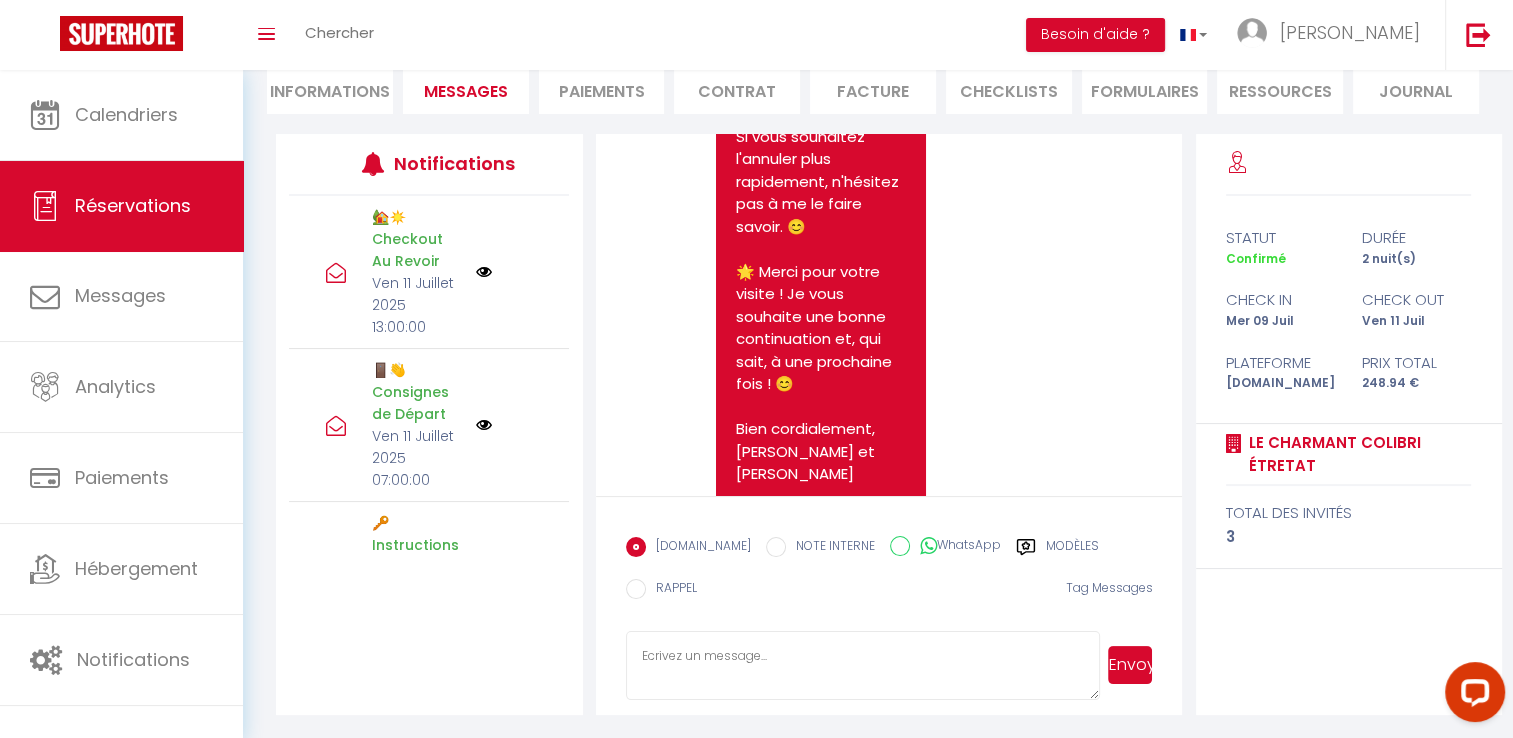click on "[DOMAIN_NAME]       NOTE INTERNE       WhatsApp     Modèles             11       «   ‹   »   ›   [DATE]   [PHONE_NUMBER]     Dim Lun Mar Mer Jeu Ven Sam 29 30 1 2 3 4 5 6 7 8 9 10 11 12 13 14 15 16 17 18 19 20 21 22 23 24 25 26 27 28 29 30 31 1 2 3 4 5 6 7 [DATE] 2021 2022 2023 2024 2025 2026 2027 2028 [DATE][PERSON_NAME] Fev Mar Avr Mai Juin Juil Aout Sep Oct Nov Dec   00:00 01:00 02:00 03:00 04:00 05:00 06:00 07:00 08:00 09:00 10:00 11:00 12:00 13:00 14:00 15:00 16:00 17:00 18:00 19:00 20:00 21:00 22:00 23:00 24:00   OK   1 2 3 4 5 6 7 8 9 10 11 12 13 14 15 16 17 18 19 20 21 22 23 24 25 26 27 28 29 30 31 32 33 34 35 36 37 38 39 40 41 42 43 44 45 46 47 48 49 50 51 52 53 54 55 56 57 58 59 60 61 62 63 64 65 66 67 68 69 70 71 72 73 74 75 76 77 78 79 80 81 82 83 84 85 86 87 88 89 90 91 92 93 94 95 96 97 98 99 100 101 102 103 104 105 106 107 108 109 110 111 112 113 114 115 116 117 118 119 120 121 122 123 124 125 126 127 128 129 130 131 132 133 134 135 136 137 138 139 140 141 142 143 144 145 146 147 148 149" at bounding box center [889, 574] 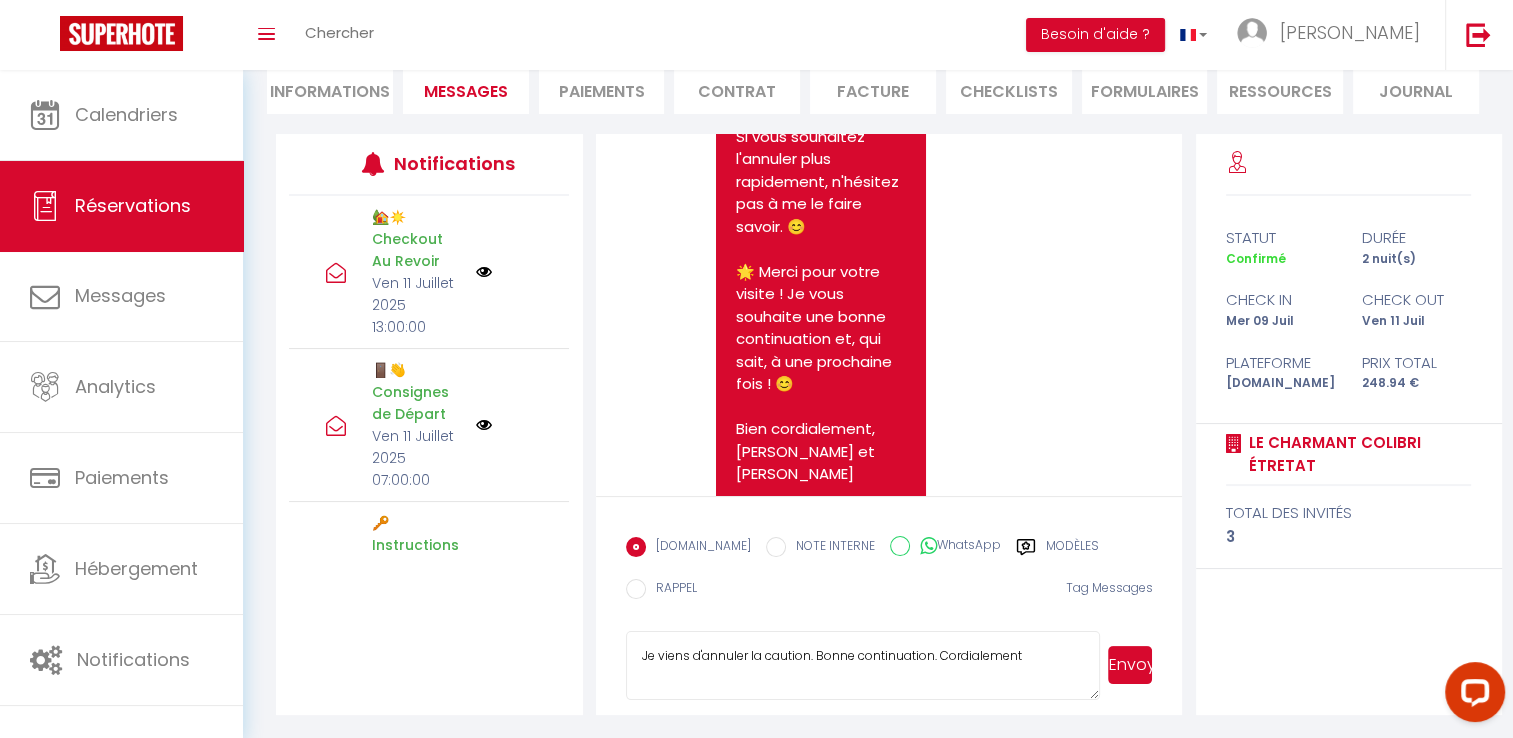 type on "Je viens d'annuler la caution. Bonne continuation. Cordialement" 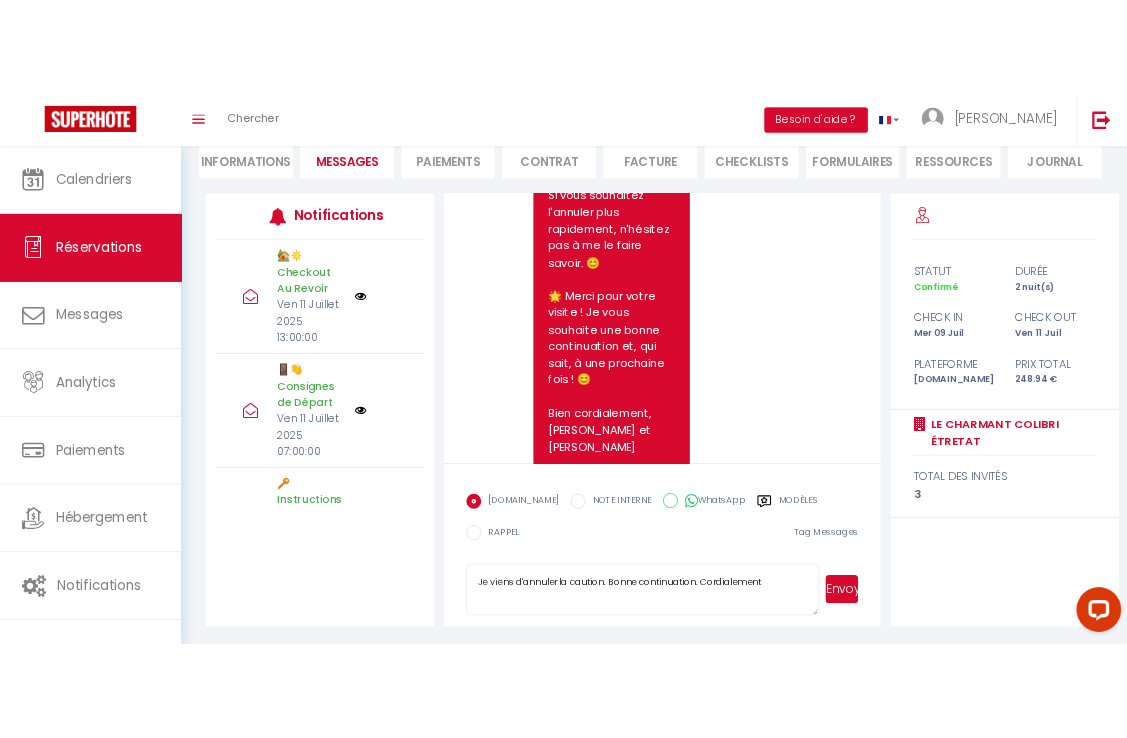 scroll, scrollTop: 175, scrollLeft: 0, axis: vertical 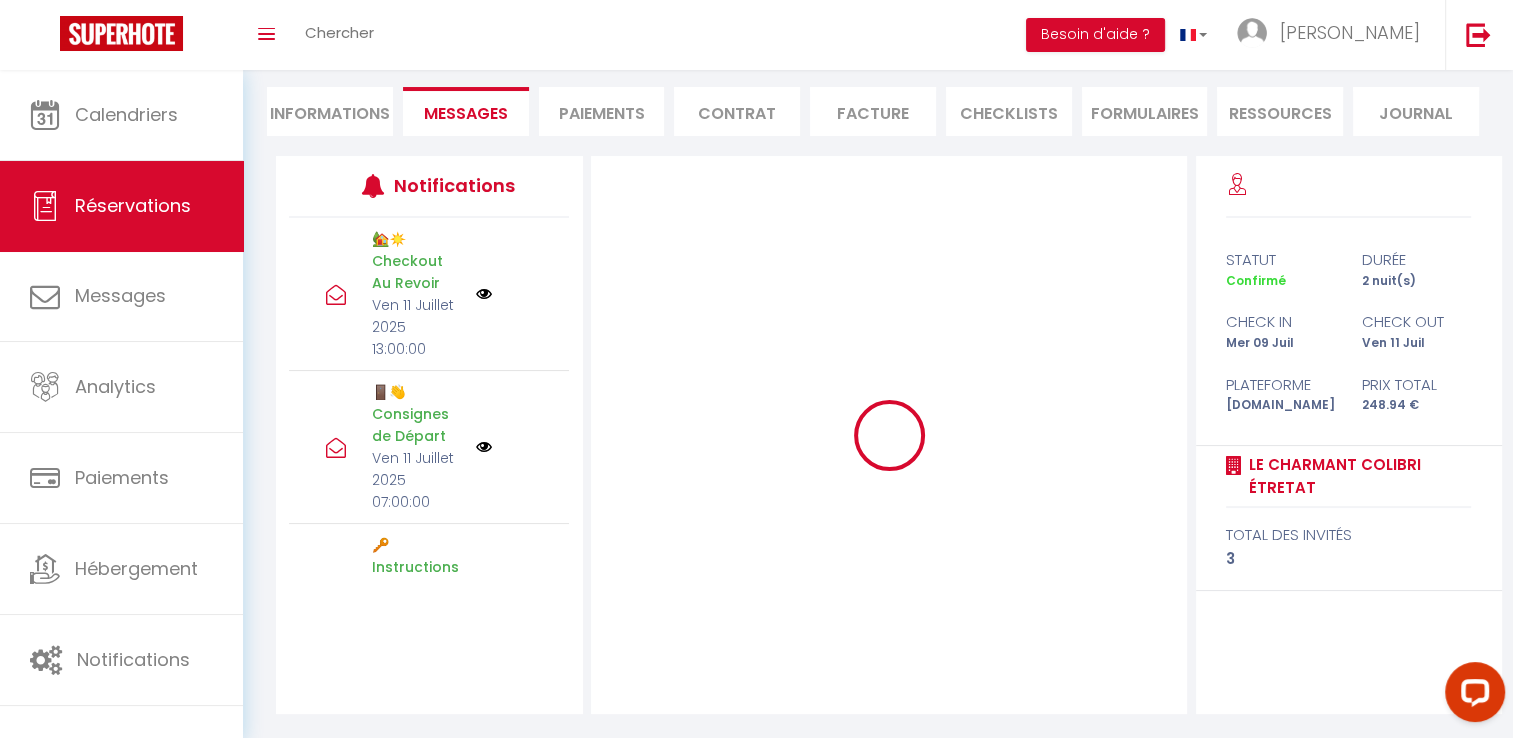 type 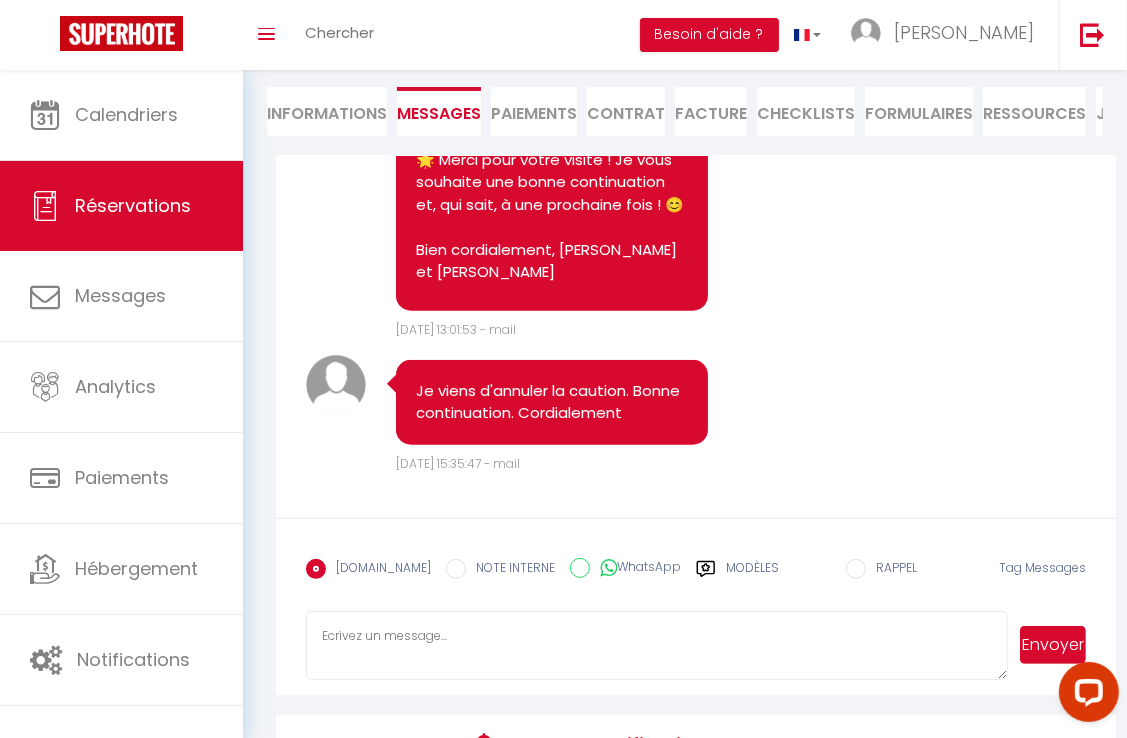 scroll, scrollTop: 6740, scrollLeft: 0, axis: vertical 